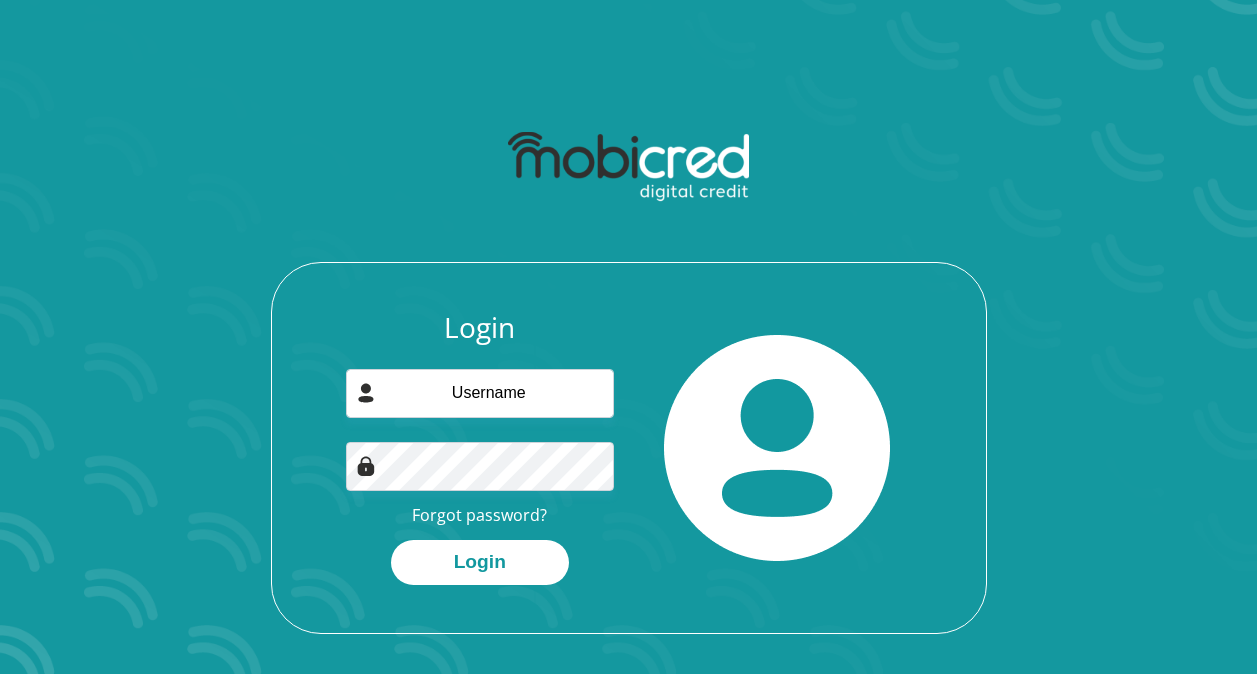 scroll, scrollTop: 0, scrollLeft: 0, axis: both 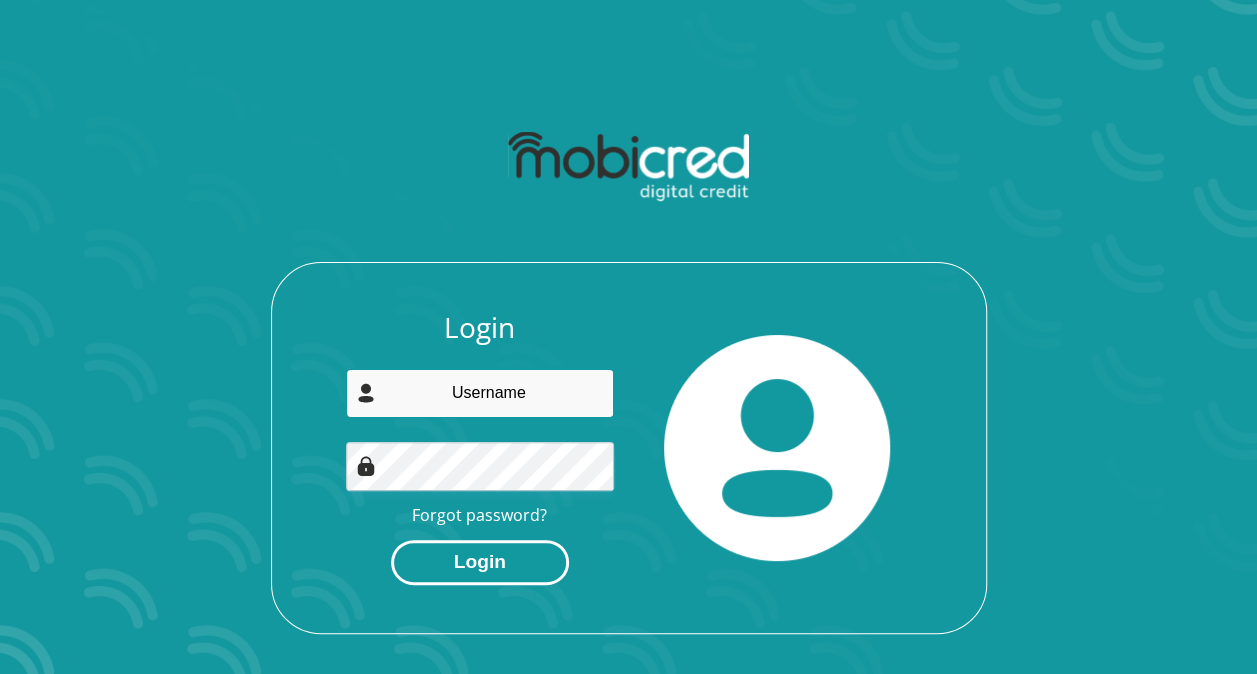 type on "tlousenyatsi0722@gmail.com" 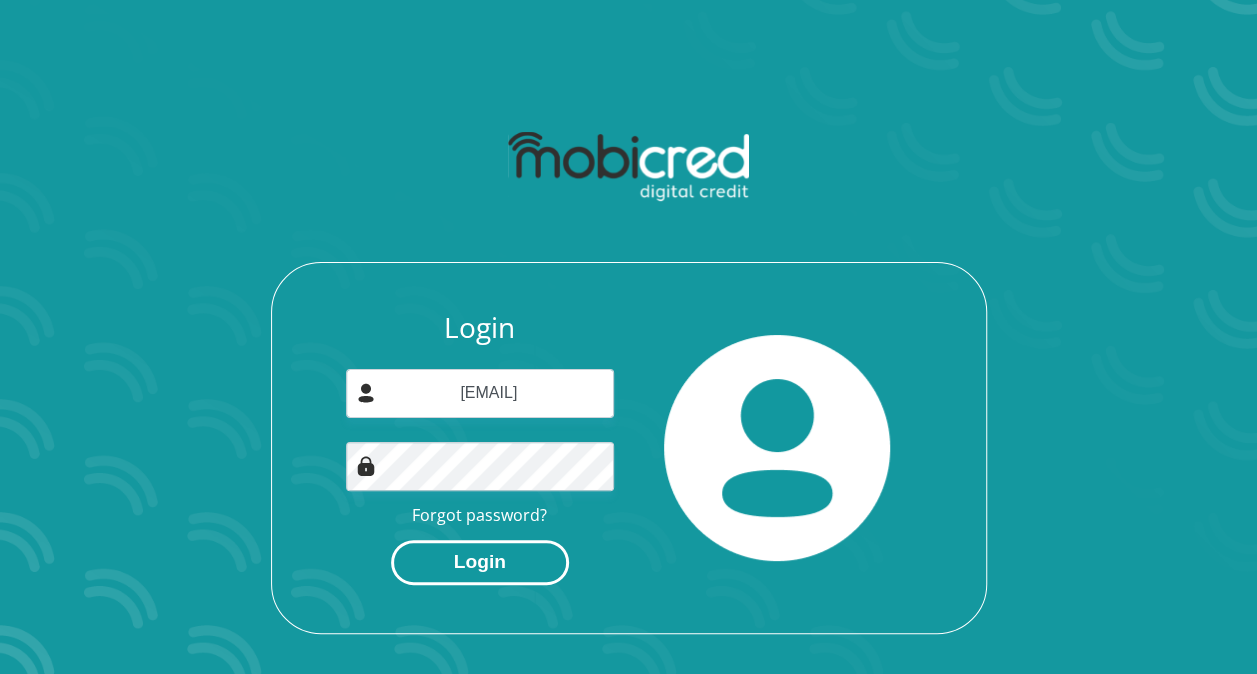click on "Login" at bounding box center (480, 562) 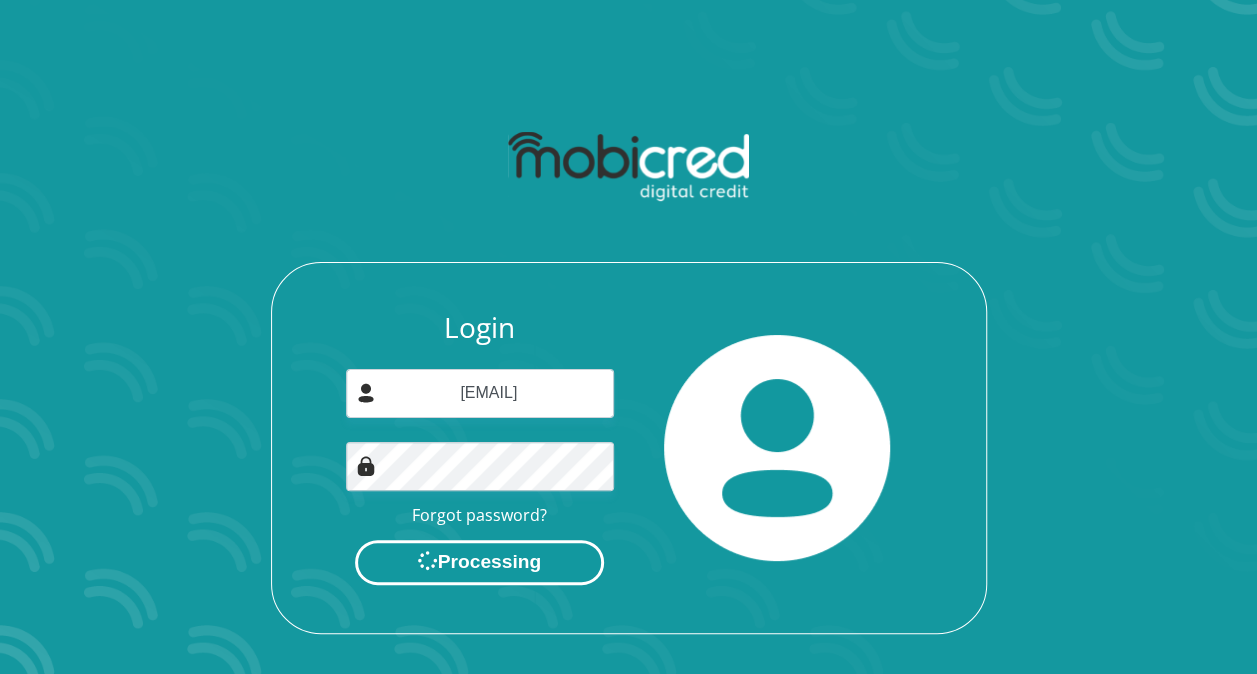 scroll, scrollTop: 0, scrollLeft: 0, axis: both 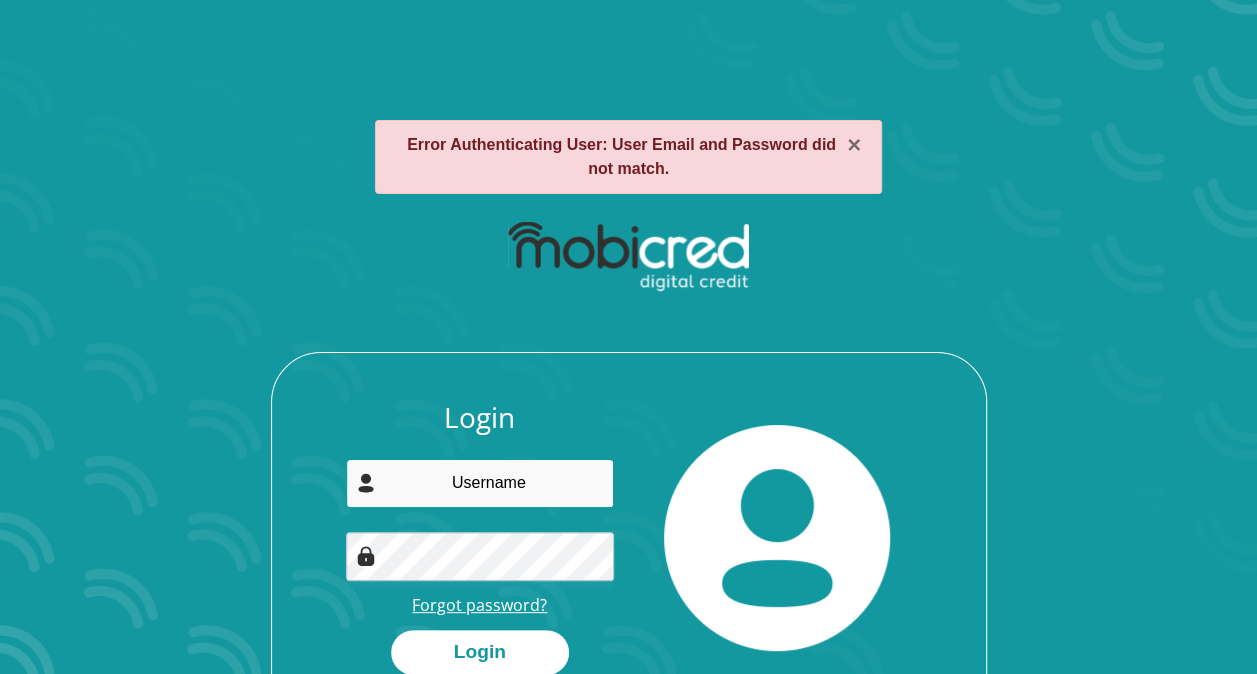 type on "[EMAIL]" 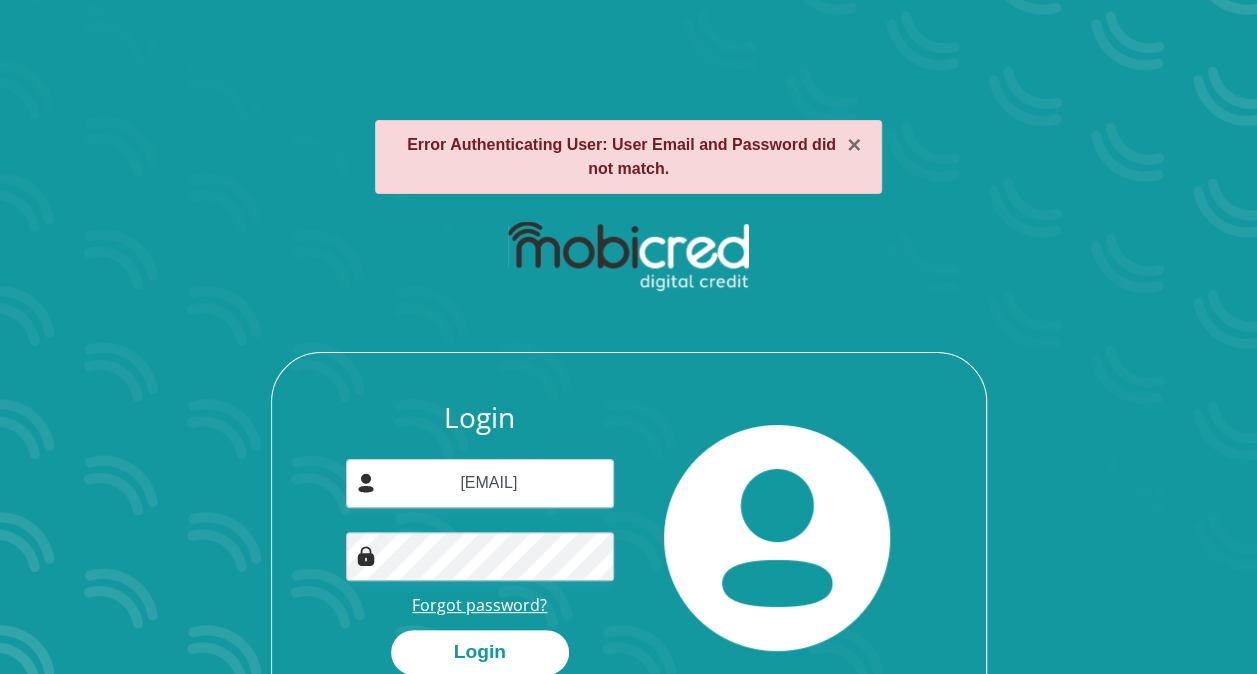 click on "Forgot password?" at bounding box center [479, 605] 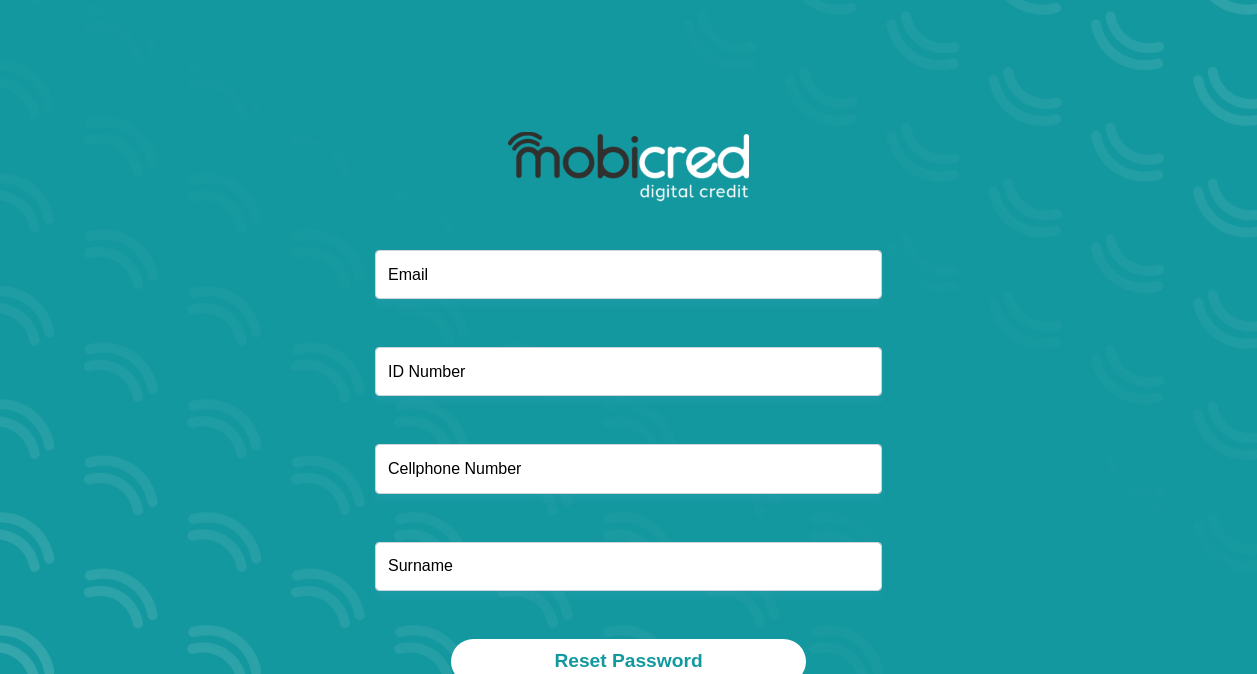 scroll, scrollTop: 0, scrollLeft: 0, axis: both 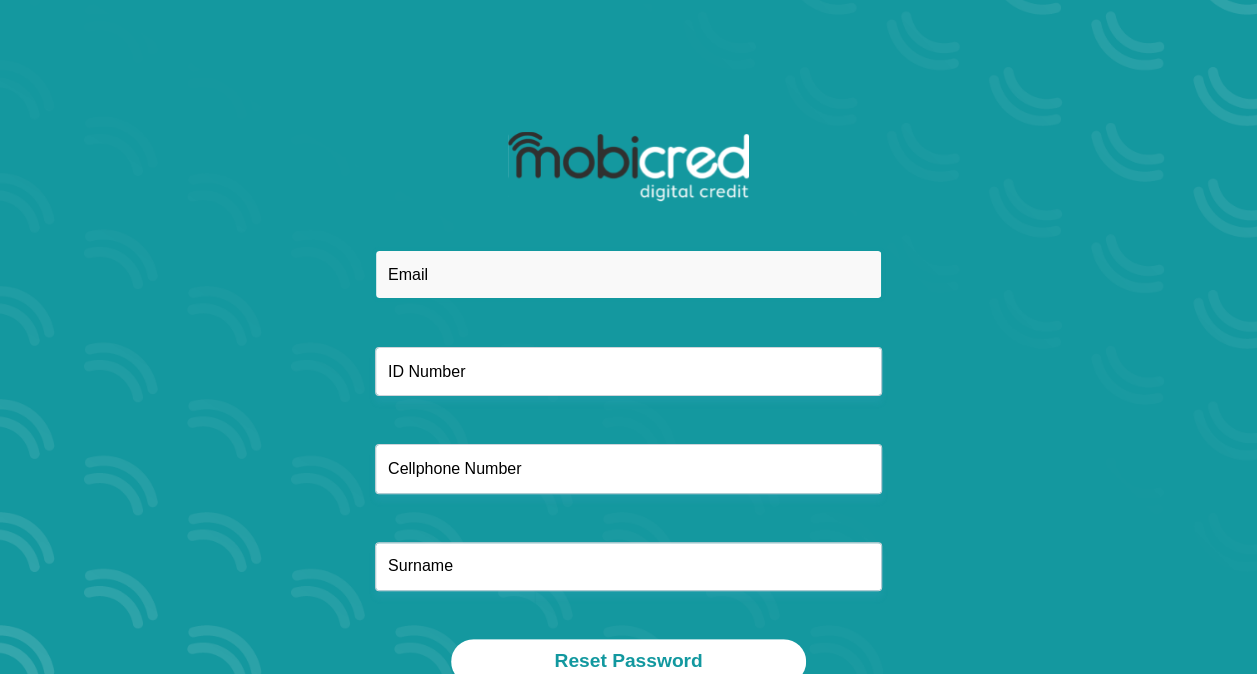 click at bounding box center [628, 274] 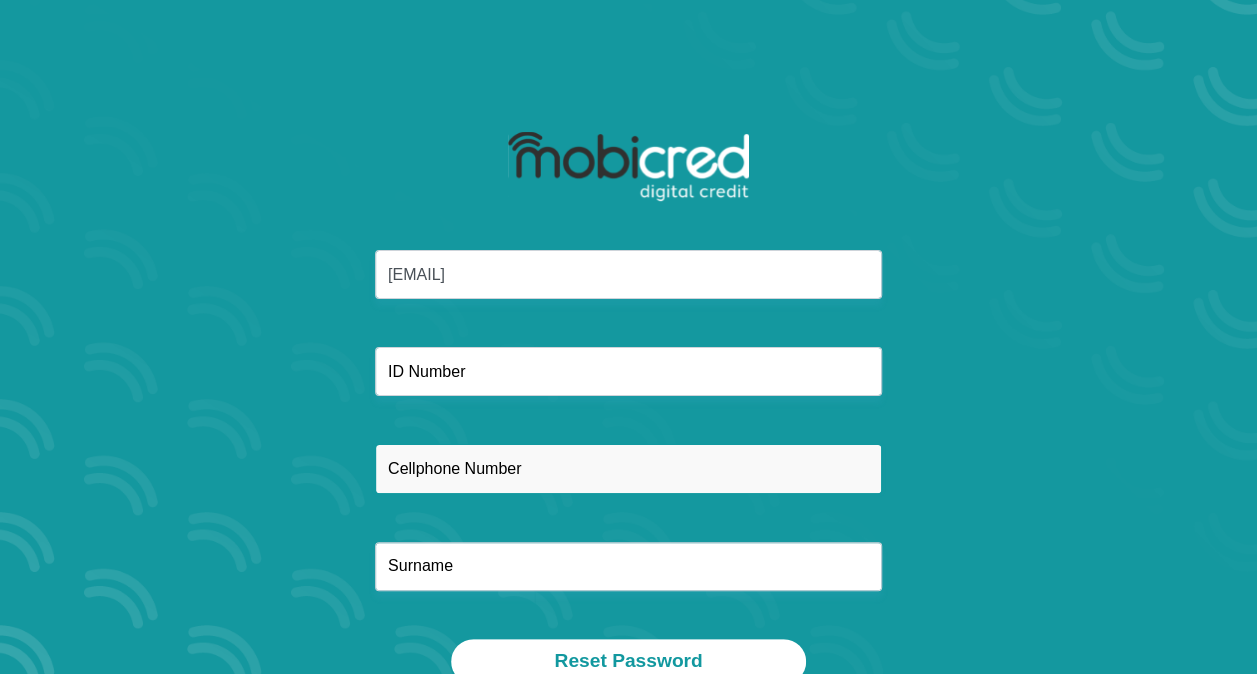 type on "0825150101" 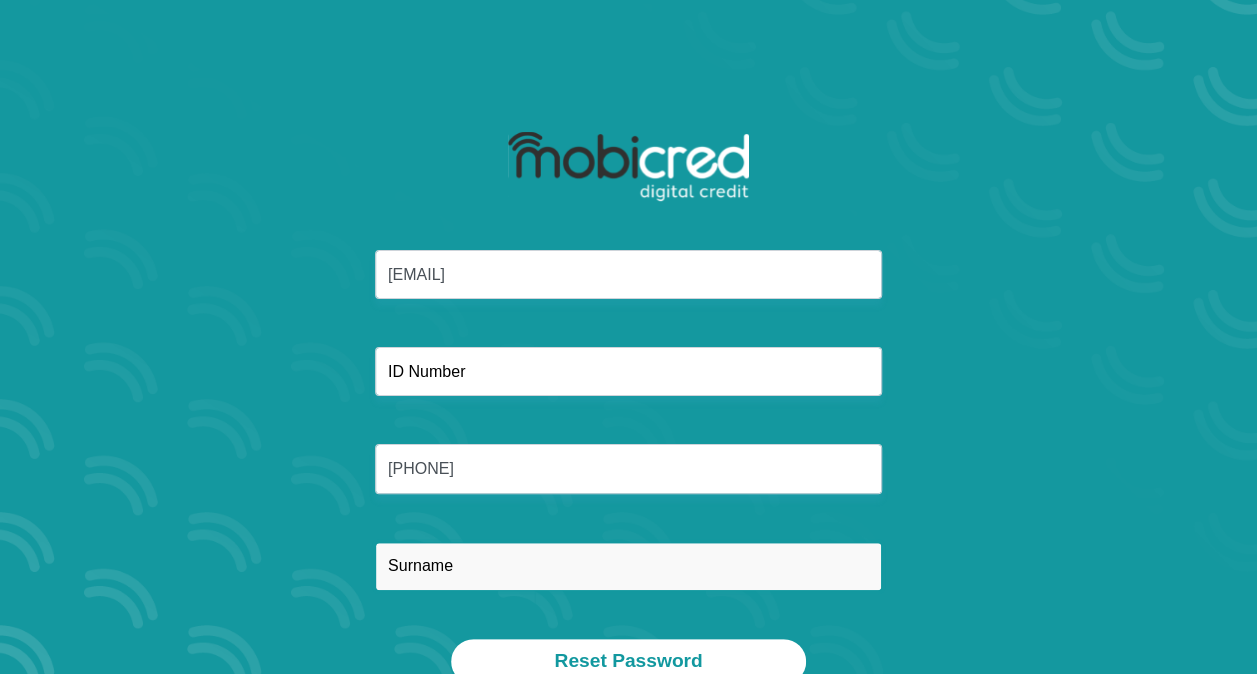 type on "senyatsi" 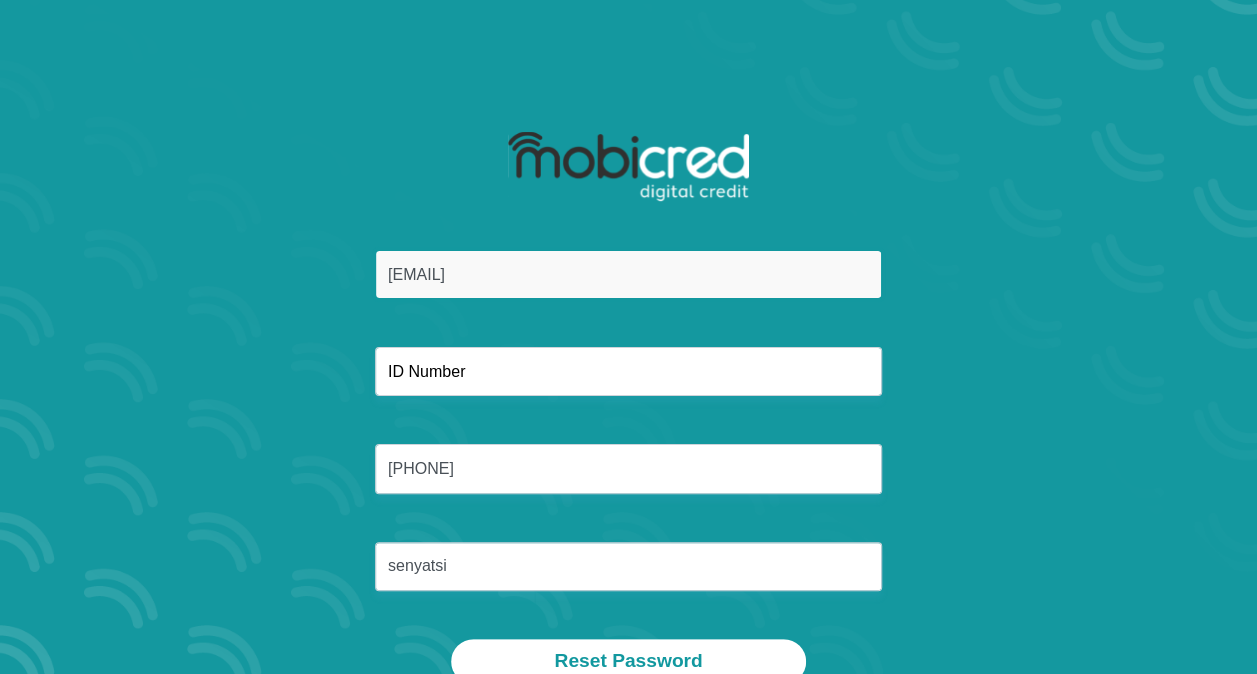 click on "[EMAIL]" at bounding box center [628, 274] 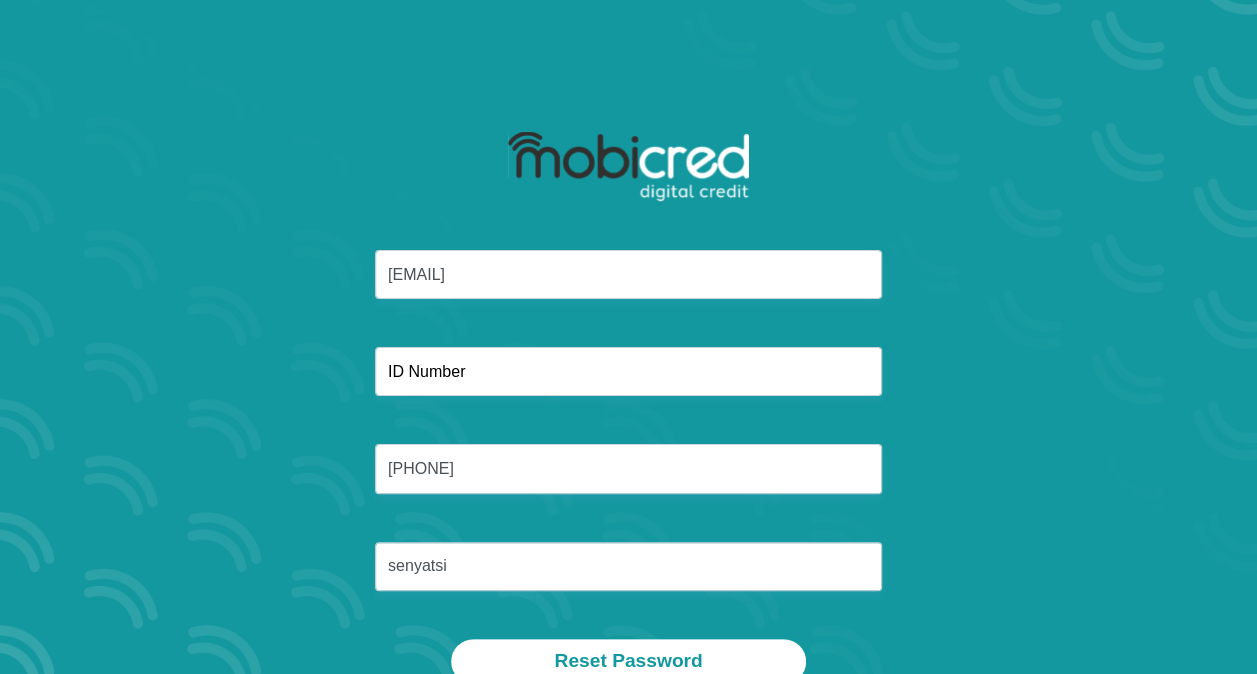 click on "tlousenyatsi0722@gmail.com
0825150101
senyatsi" at bounding box center (629, 444) 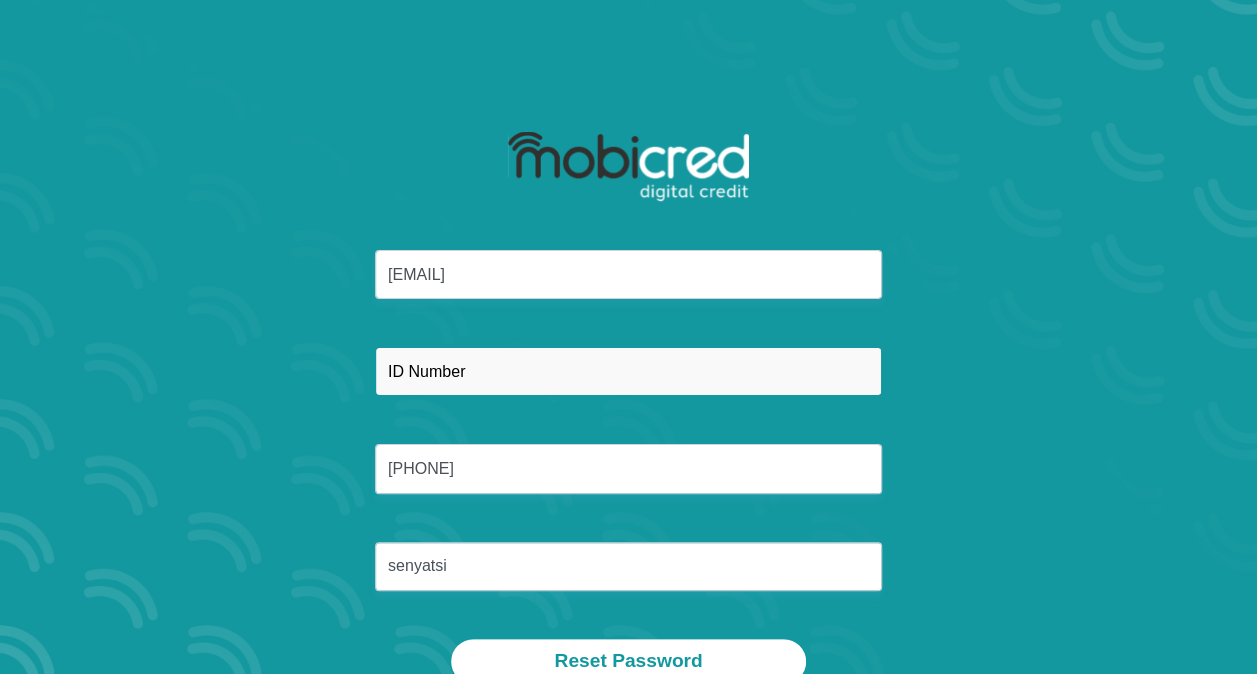 click at bounding box center [628, 371] 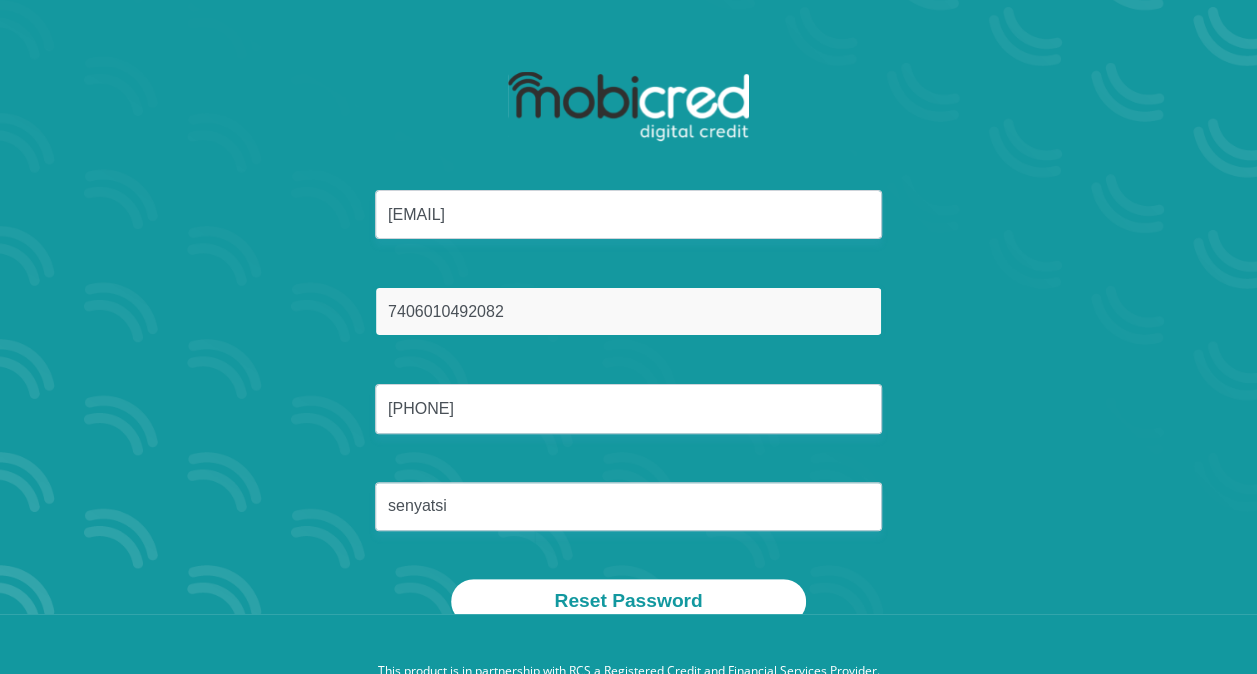scroll, scrollTop: 80, scrollLeft: 0, axis: vertical 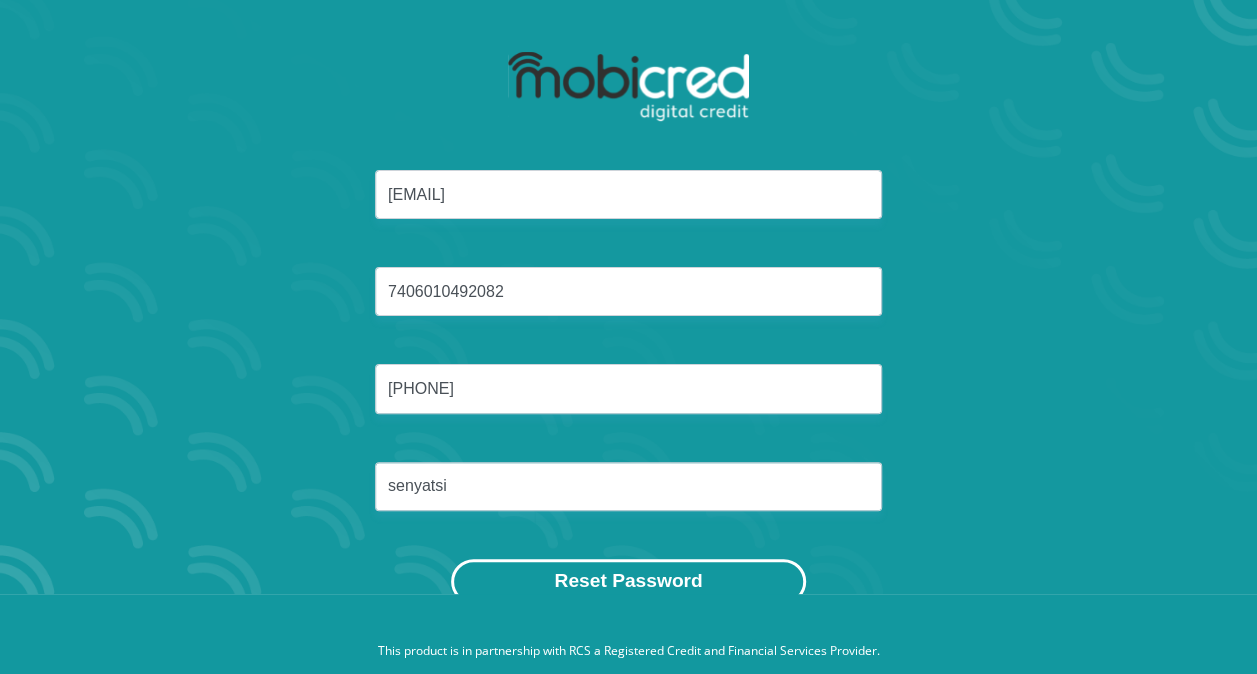 click on "Reset Password" at bounding box center (628, 581) 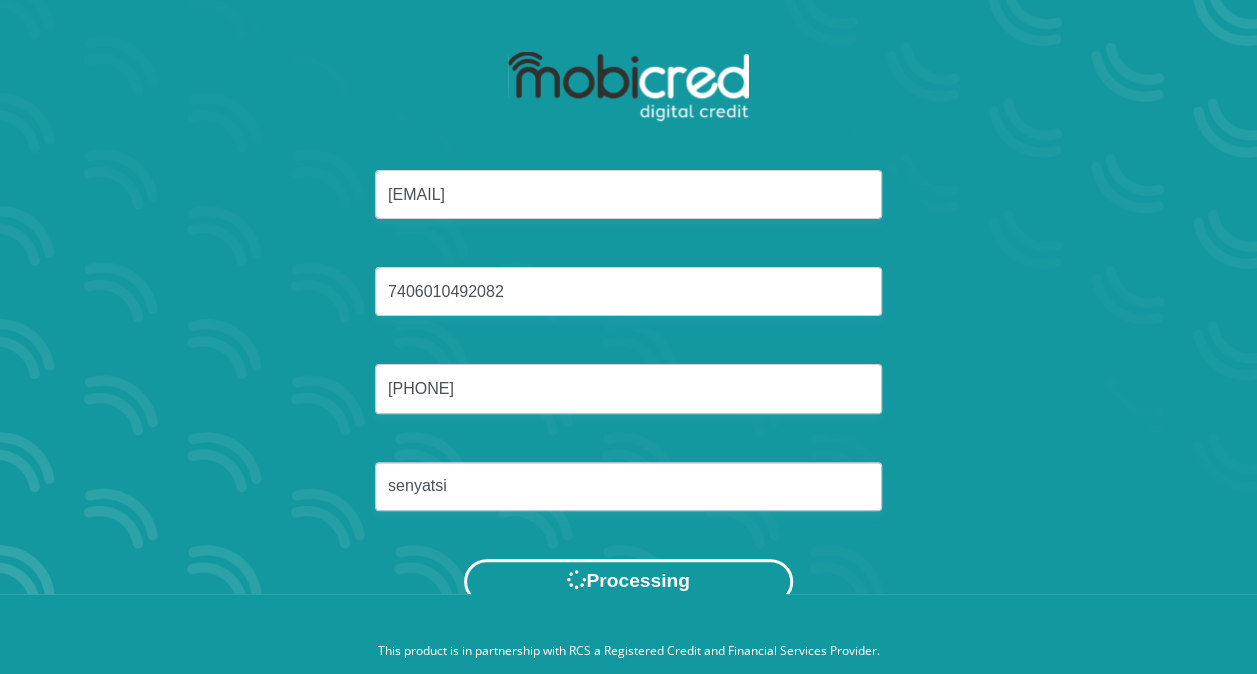 scroll, scrollTop: 0, scrollLeft: 0, axis: both 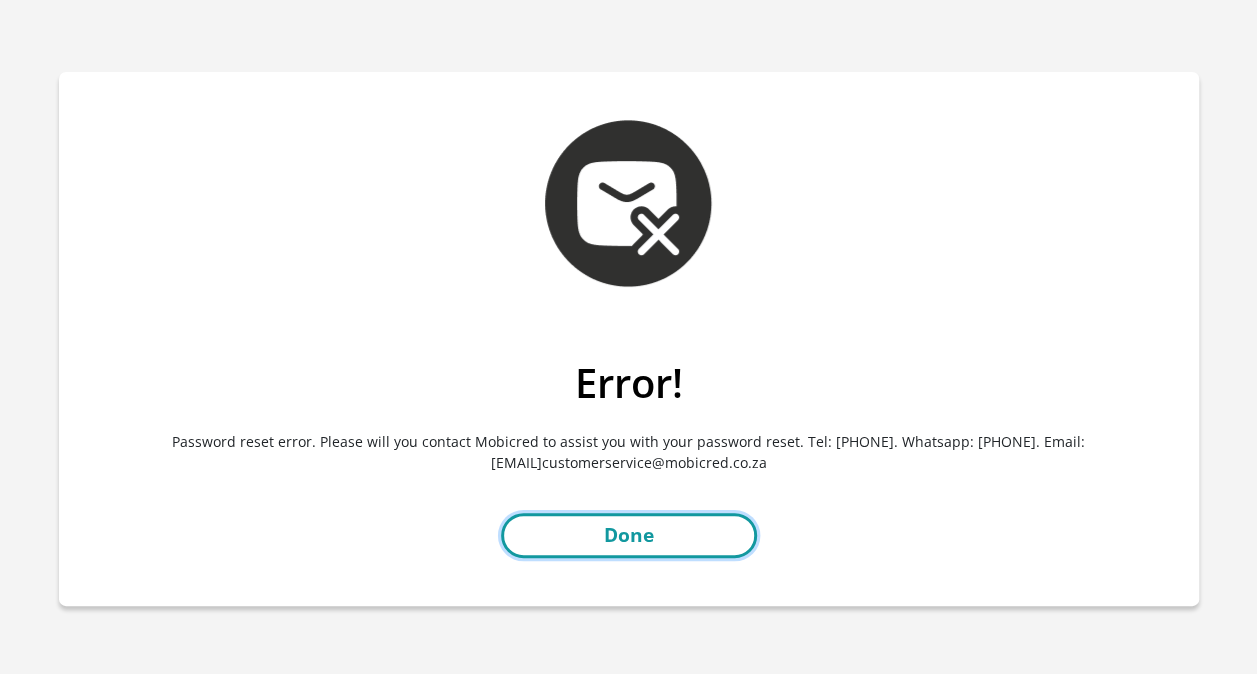 click on "Done" at bounding box center [629, 535] 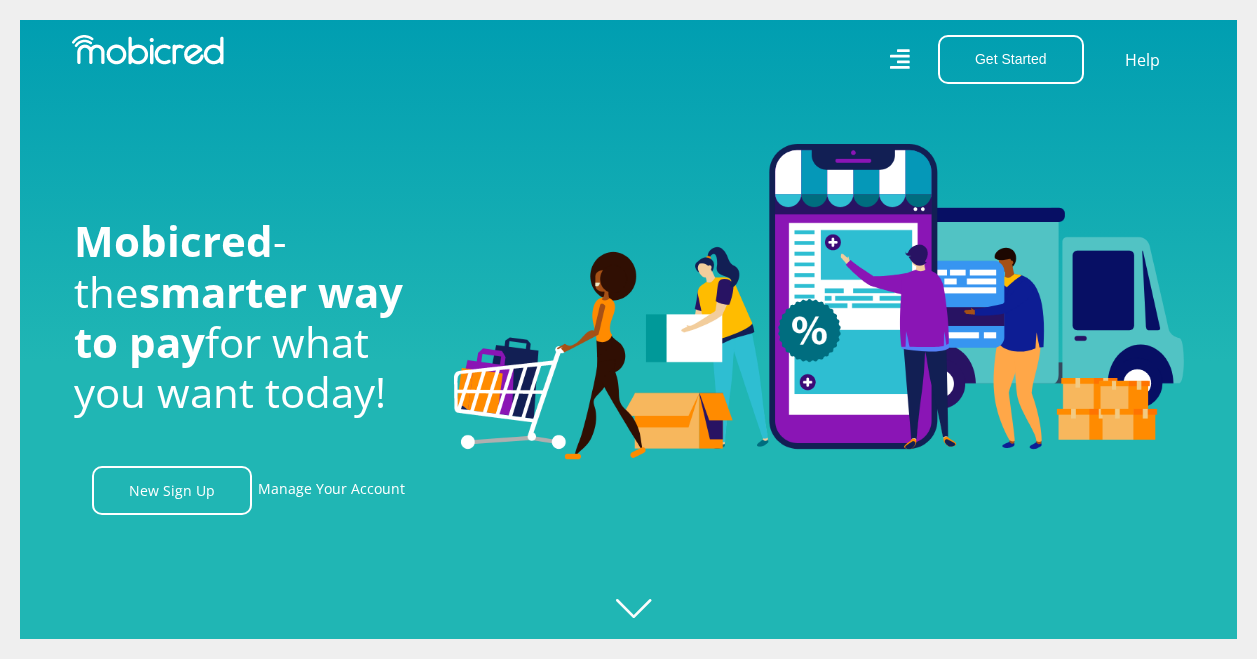 scroll, scrollTop: 0, scrollLeft: 0, axis: both 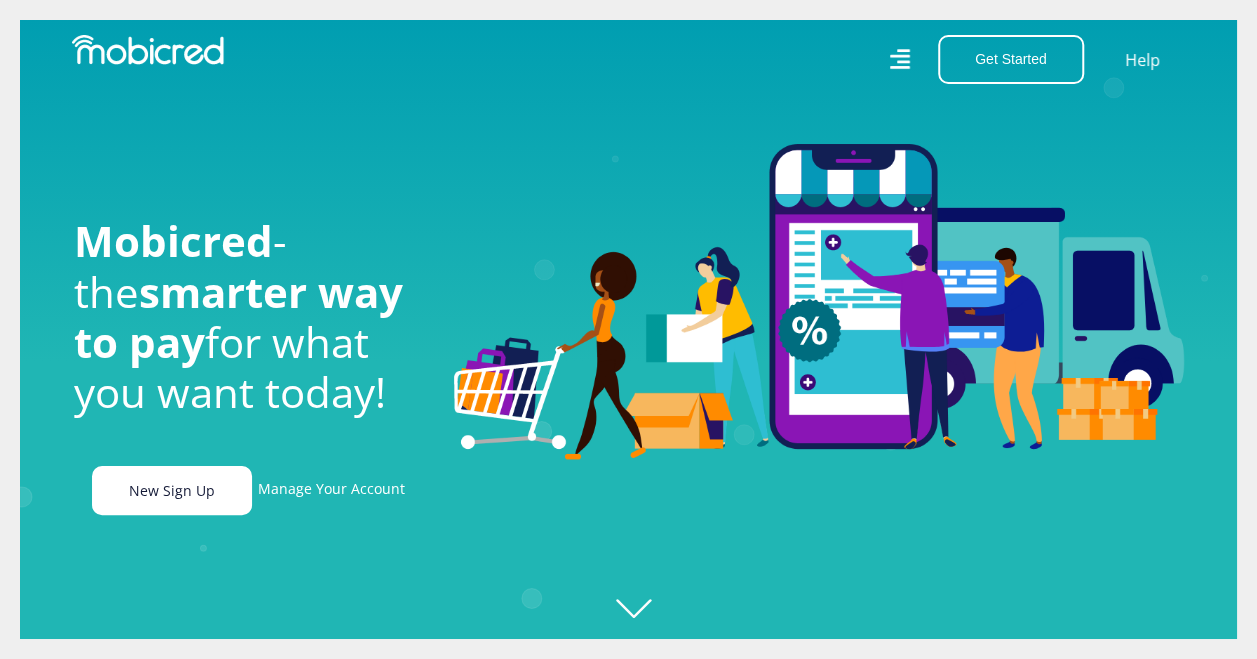click on "New Sign Up" at bounding box center [172, 490] 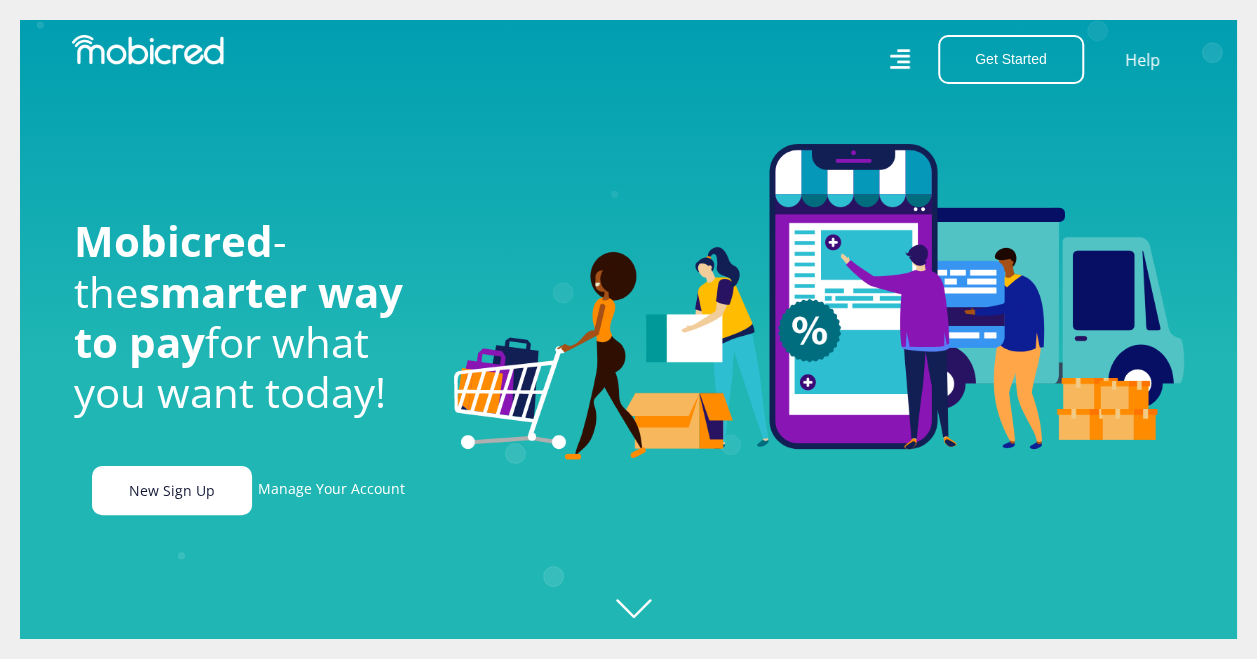 scroll, scrollTop: 0, scrollLeft: 4560, axis: horizontal 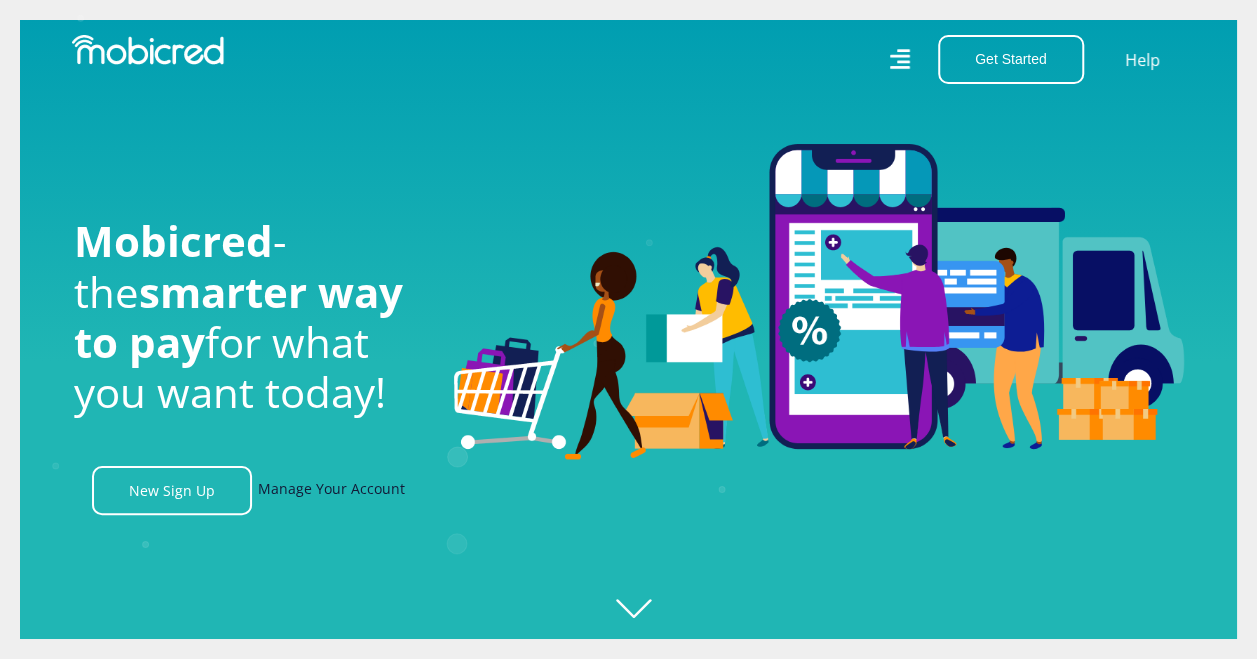 click on "Manage Your Account" at bounding box center [331, 490] 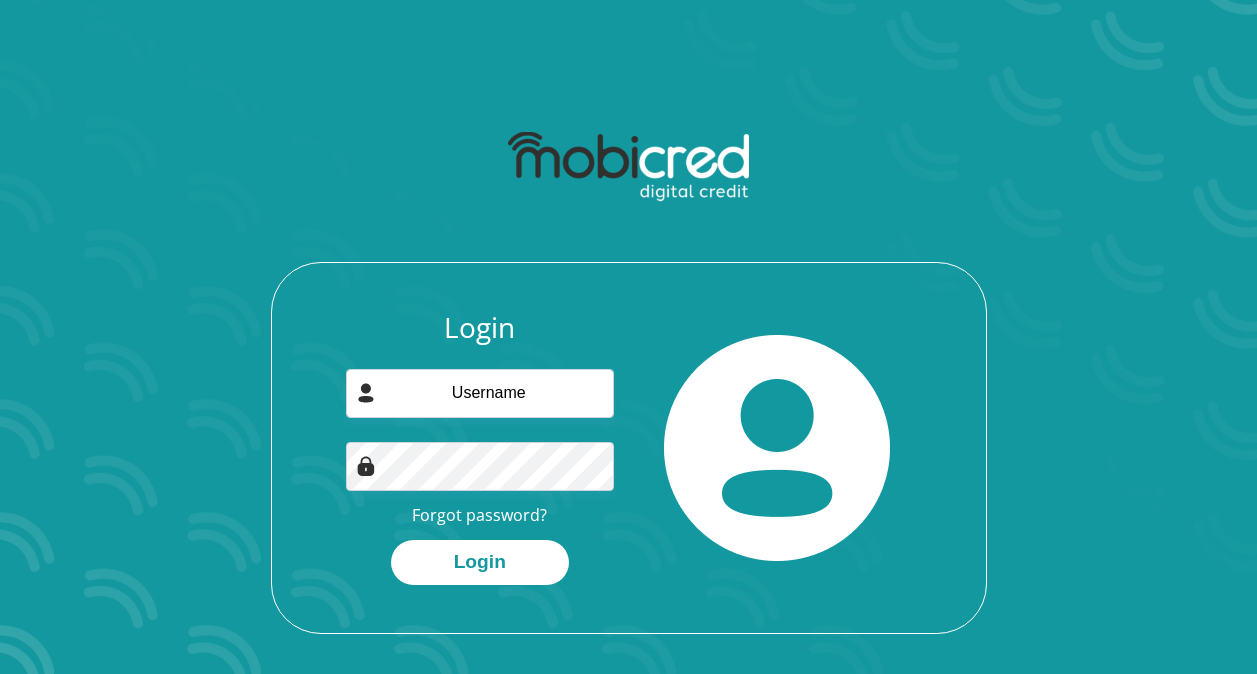 scroll, scrollTop: 0, scrollLeft: 0, axis: both 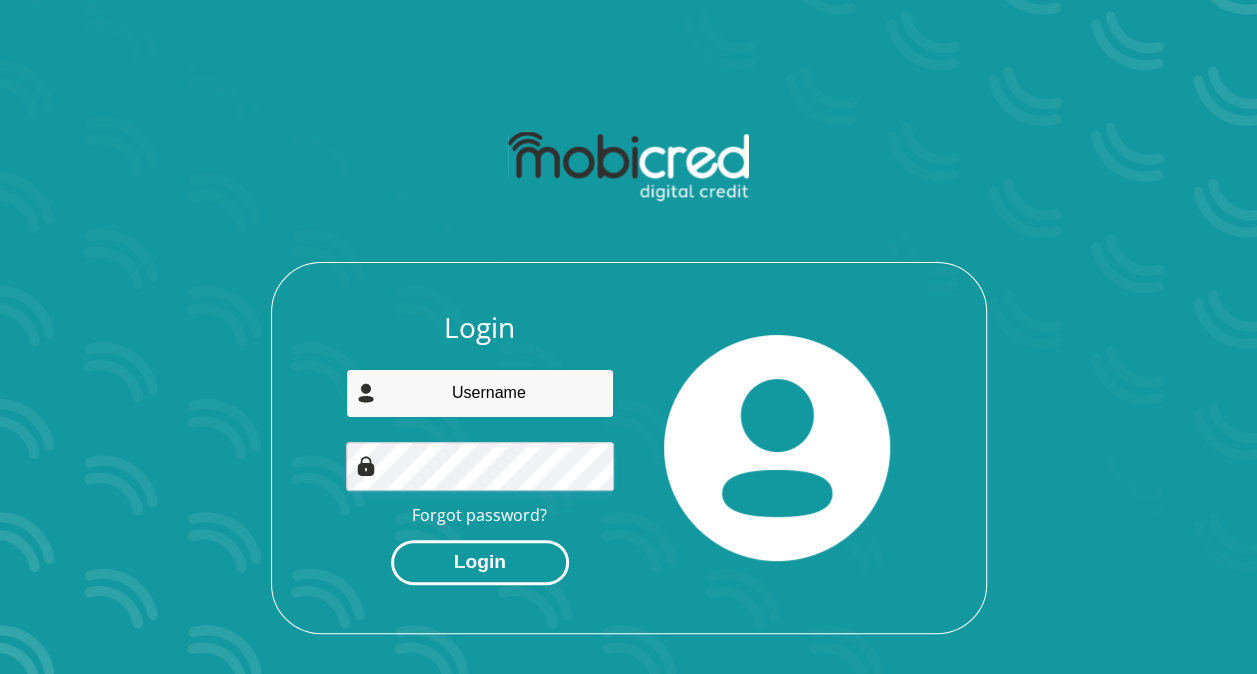 type on "[EMAIL]" 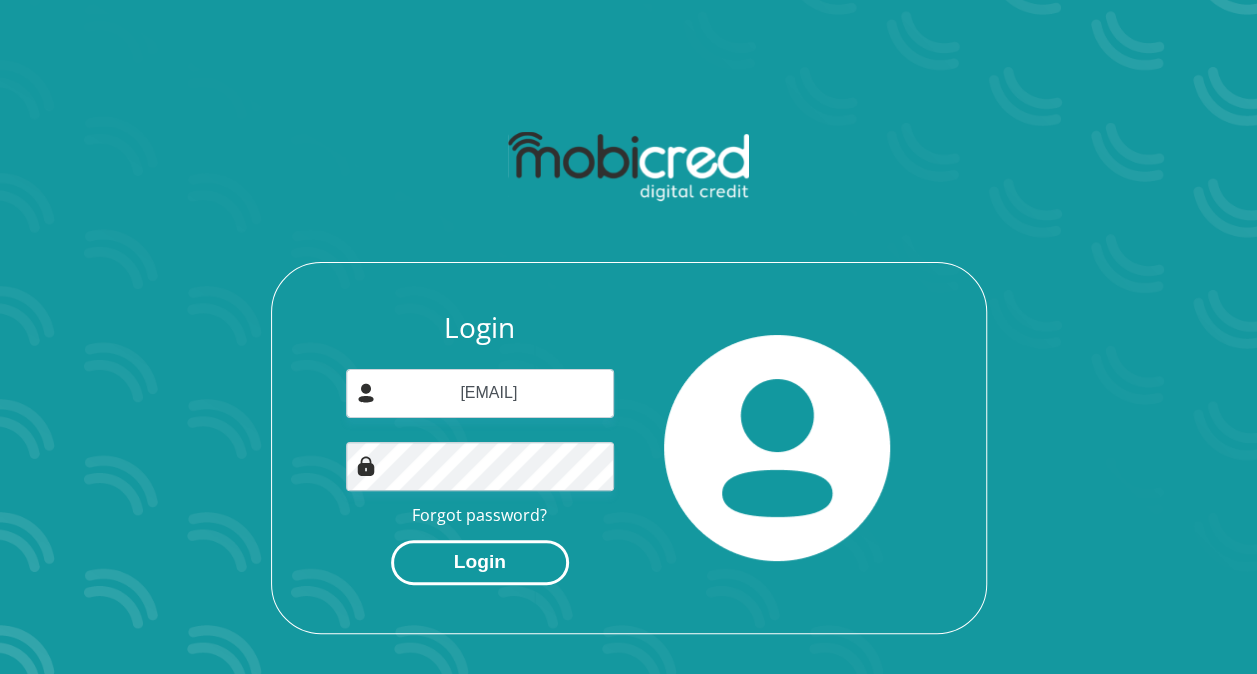 click on "Login" at bounding box center [480, 562] 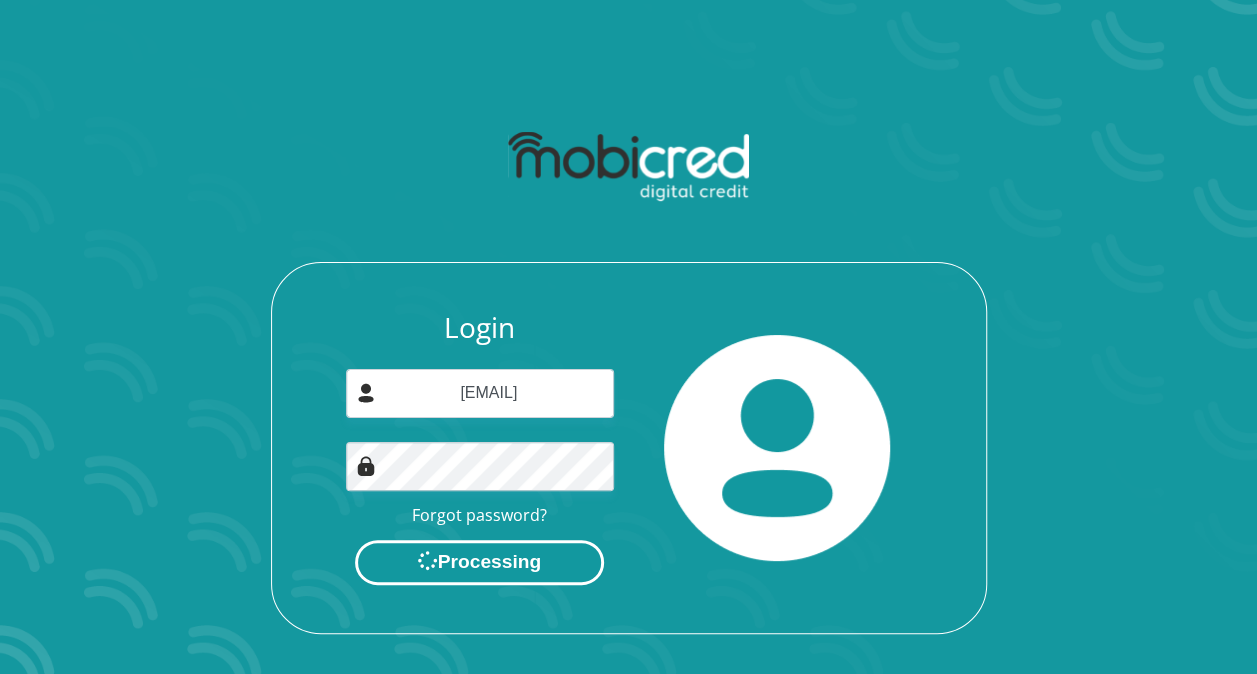 scroll, scrollTop: 0, scrollLeft: 0, axis: both 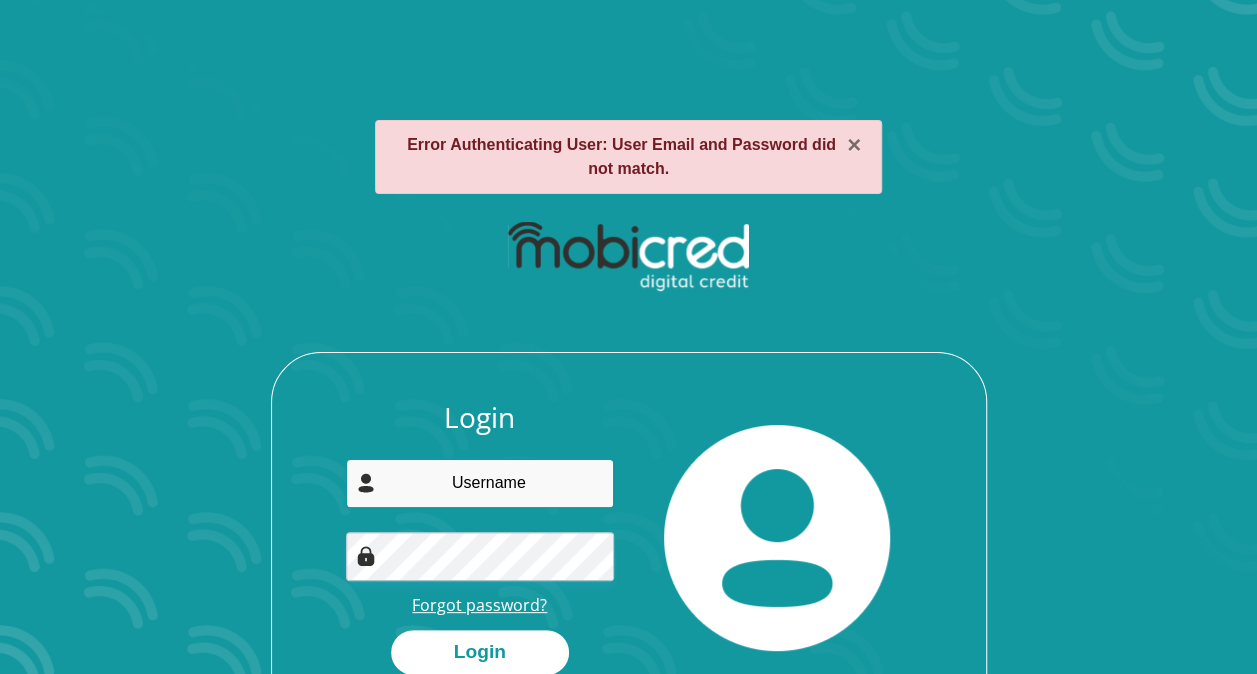 type on "[USERNAME]@[DOMAIN]" 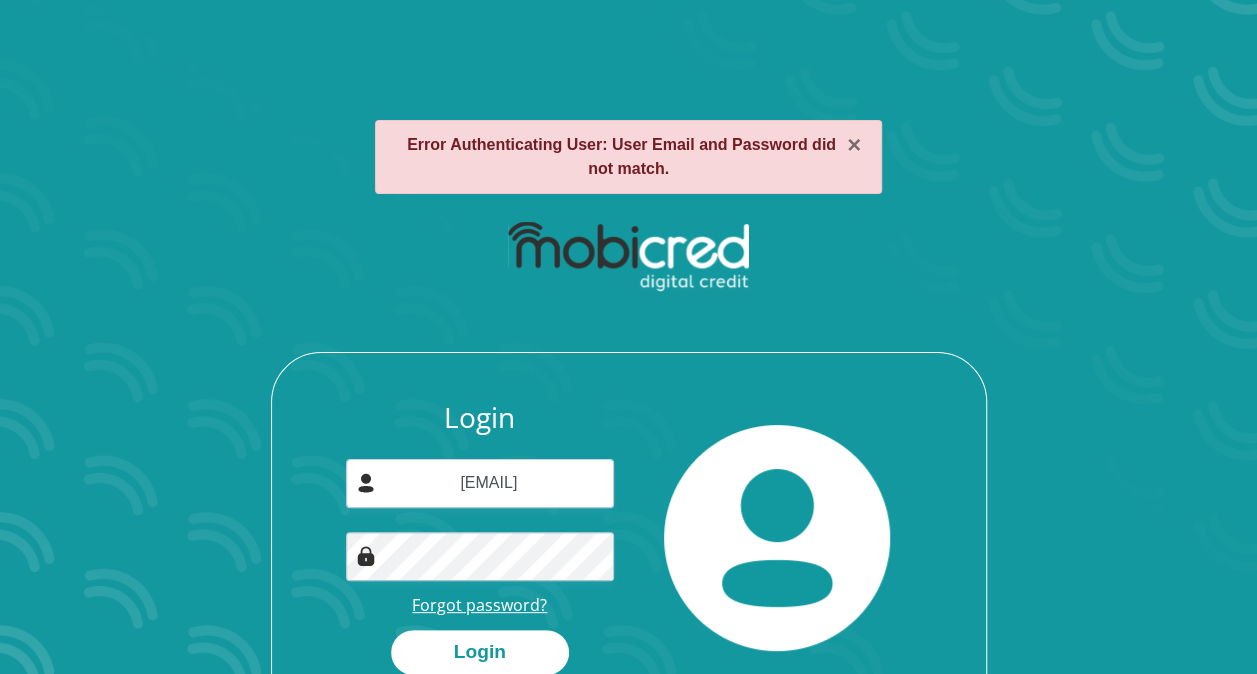 click on "Forgot password?" at bounding box center (479, 605) 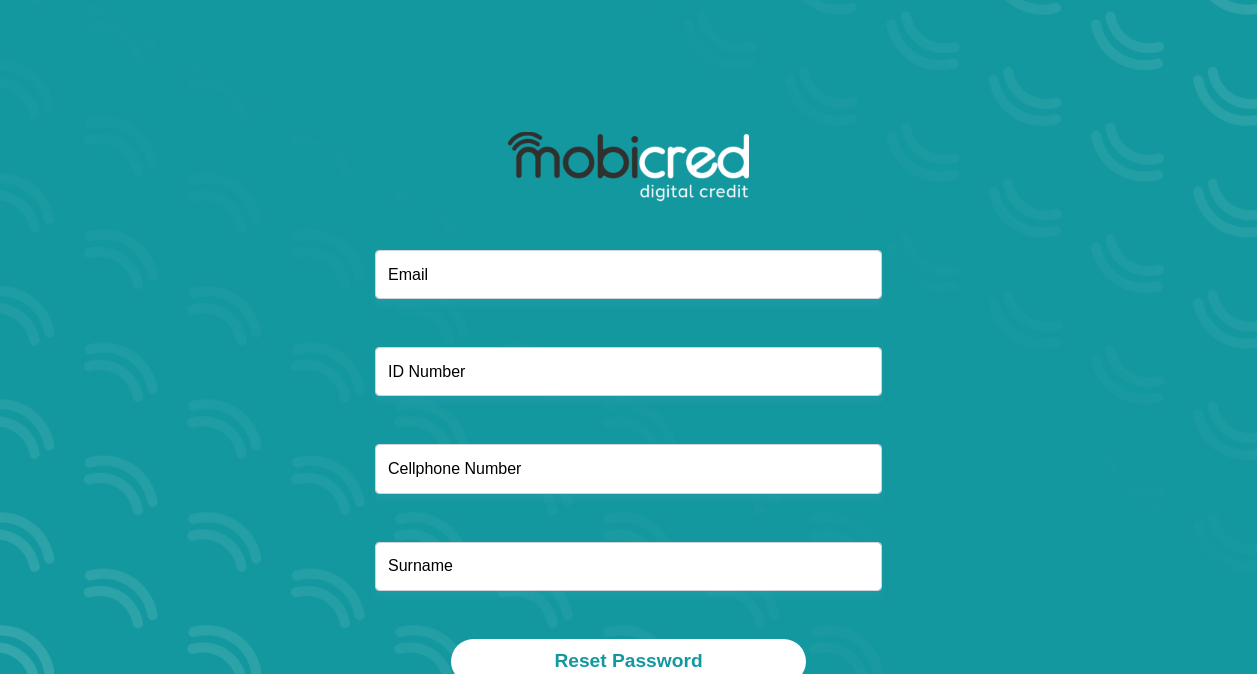 scroll, scrollTop: 0, scrollLeft: 0, axis: both 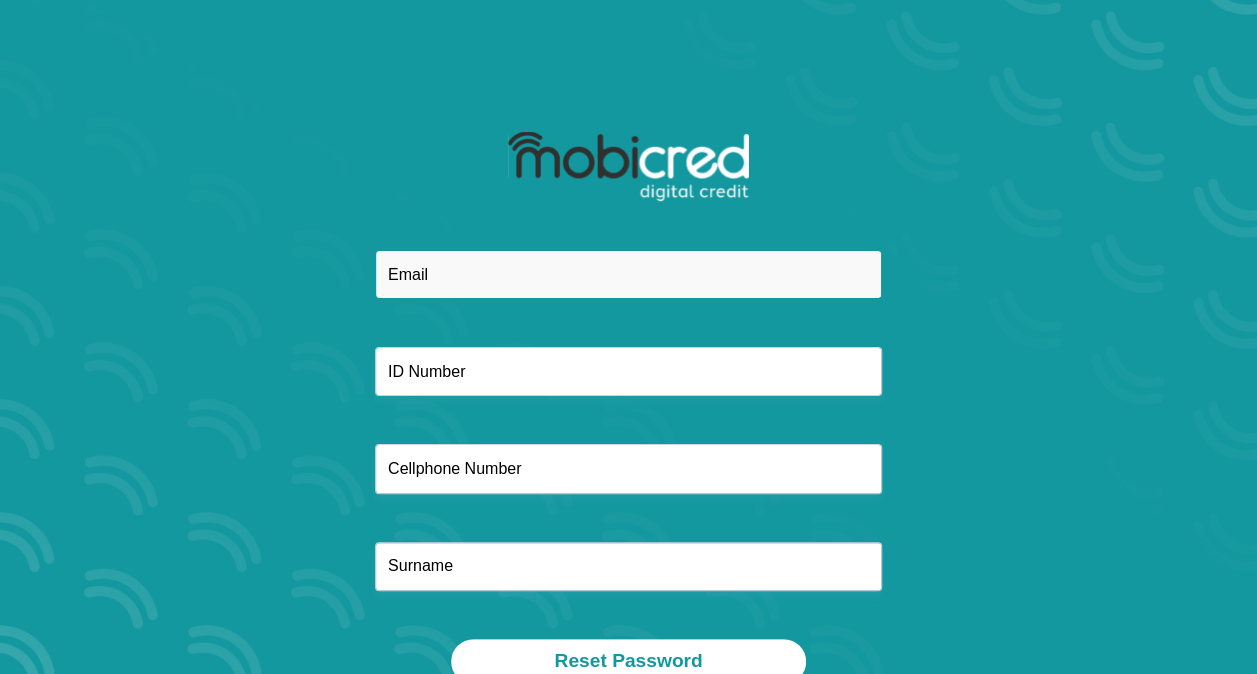 click at bounding box center (628, 274) 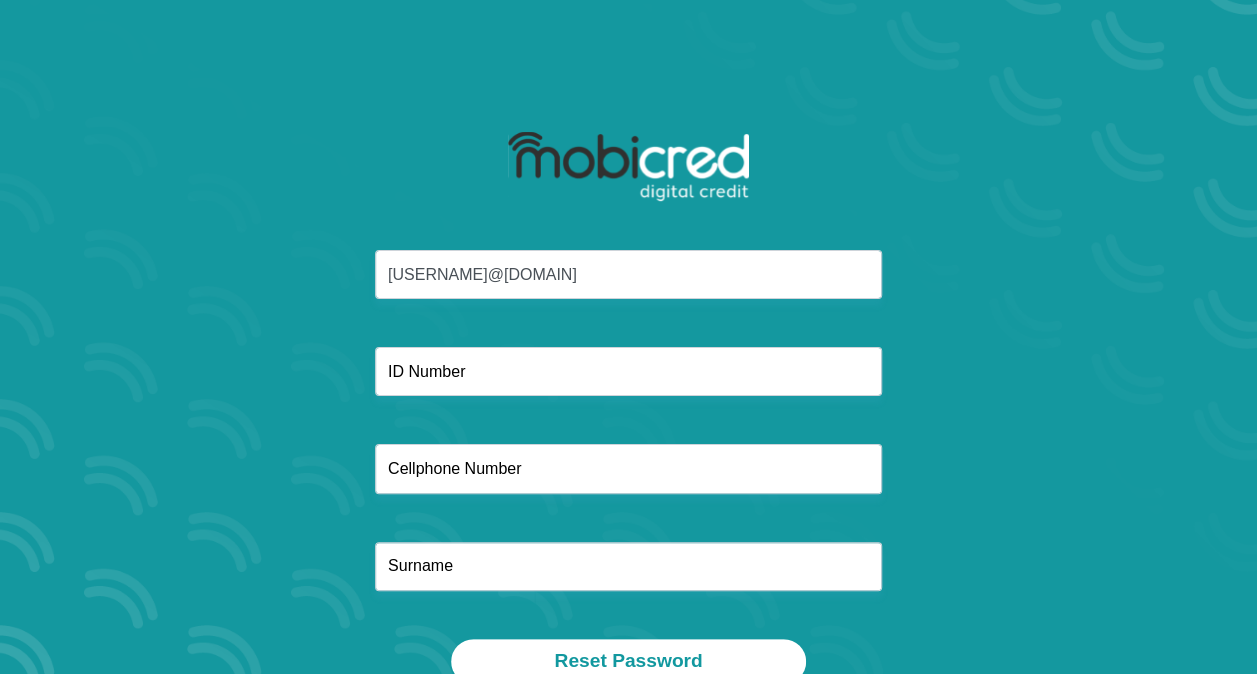 type on "0825150101" 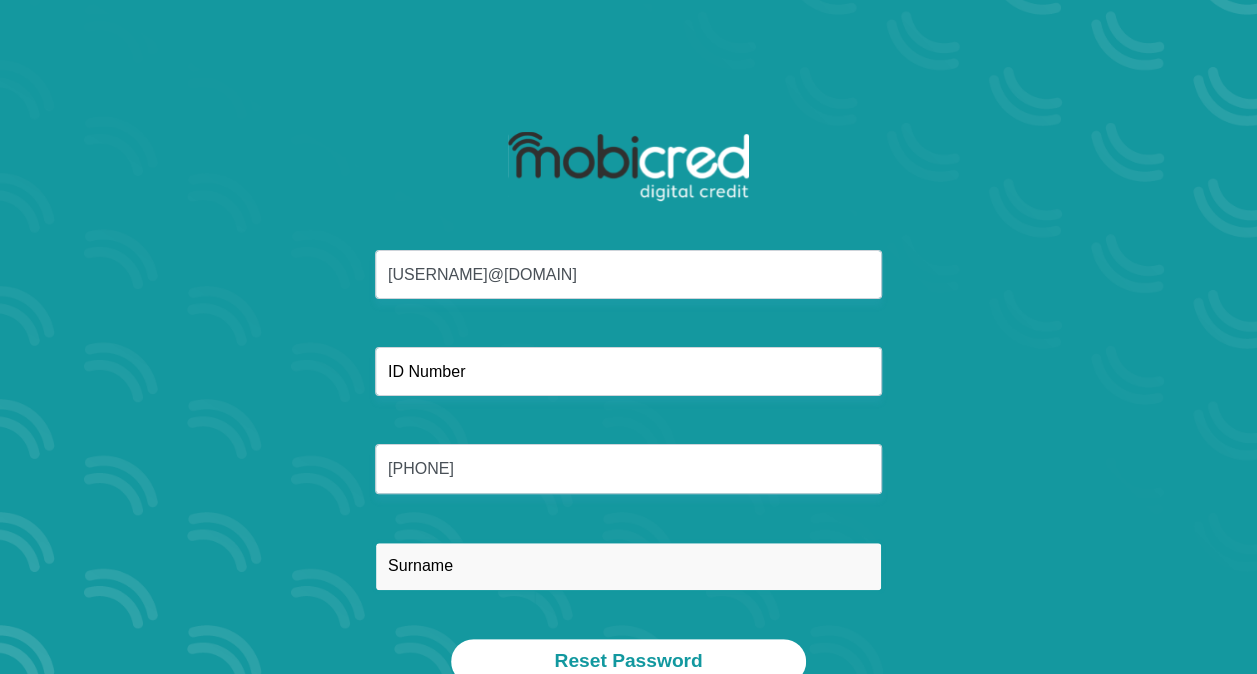 type on "senyatsi" 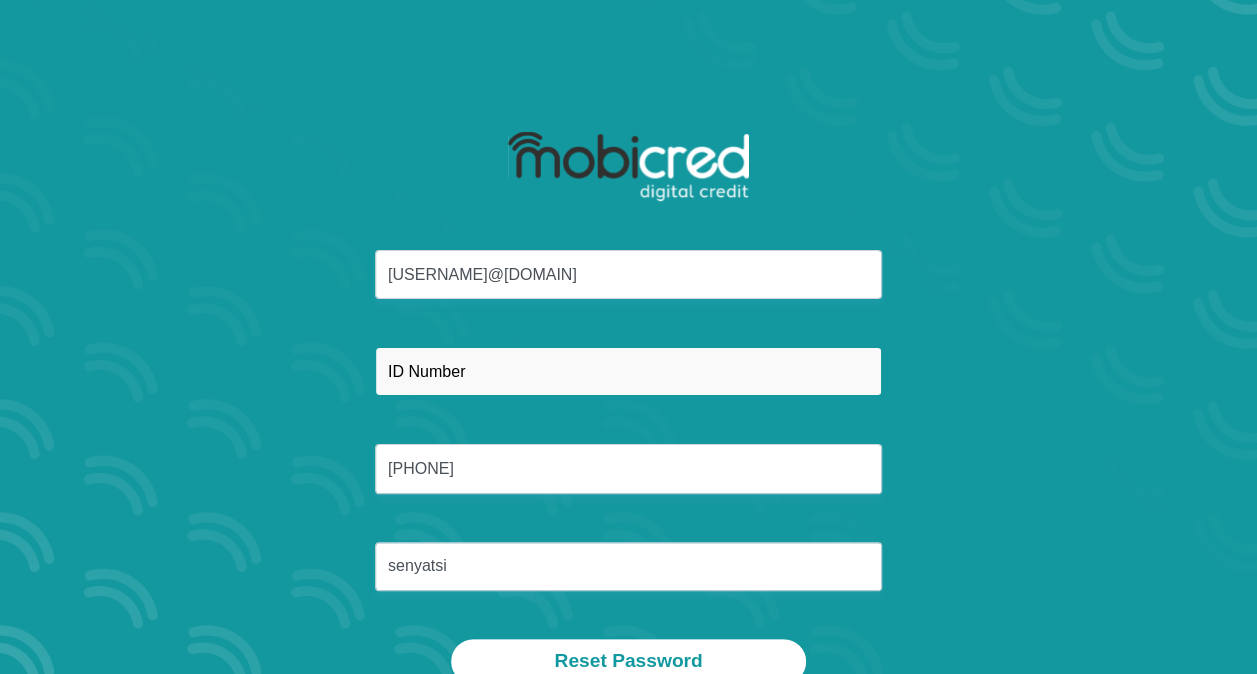 click at bounding box center (628, 371) 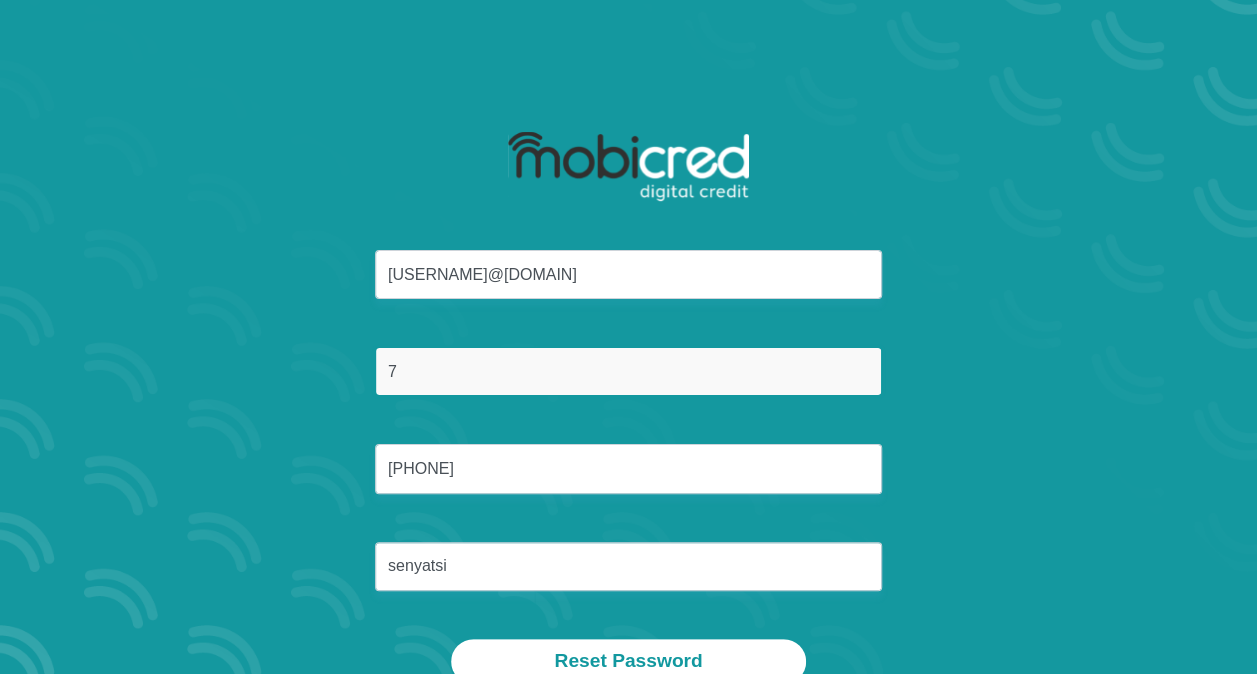 type on "7406010492082" 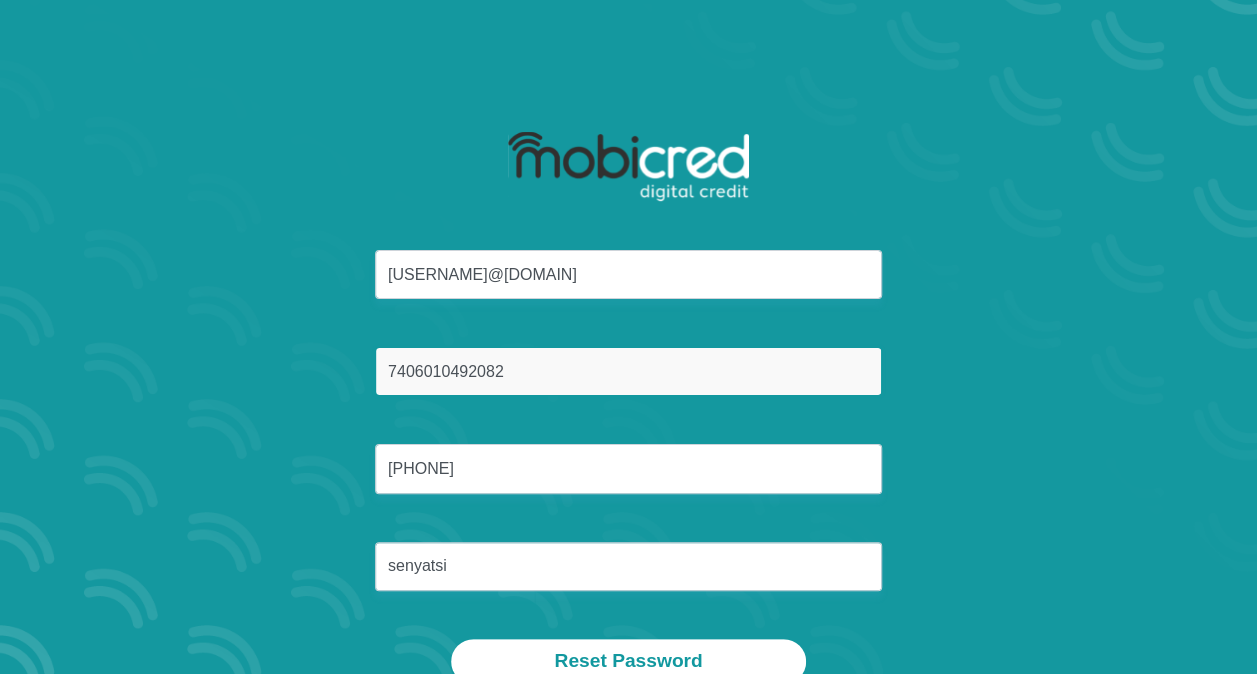 scroll, scrollTop: 40, scrollLeft: 0, axis: vertical 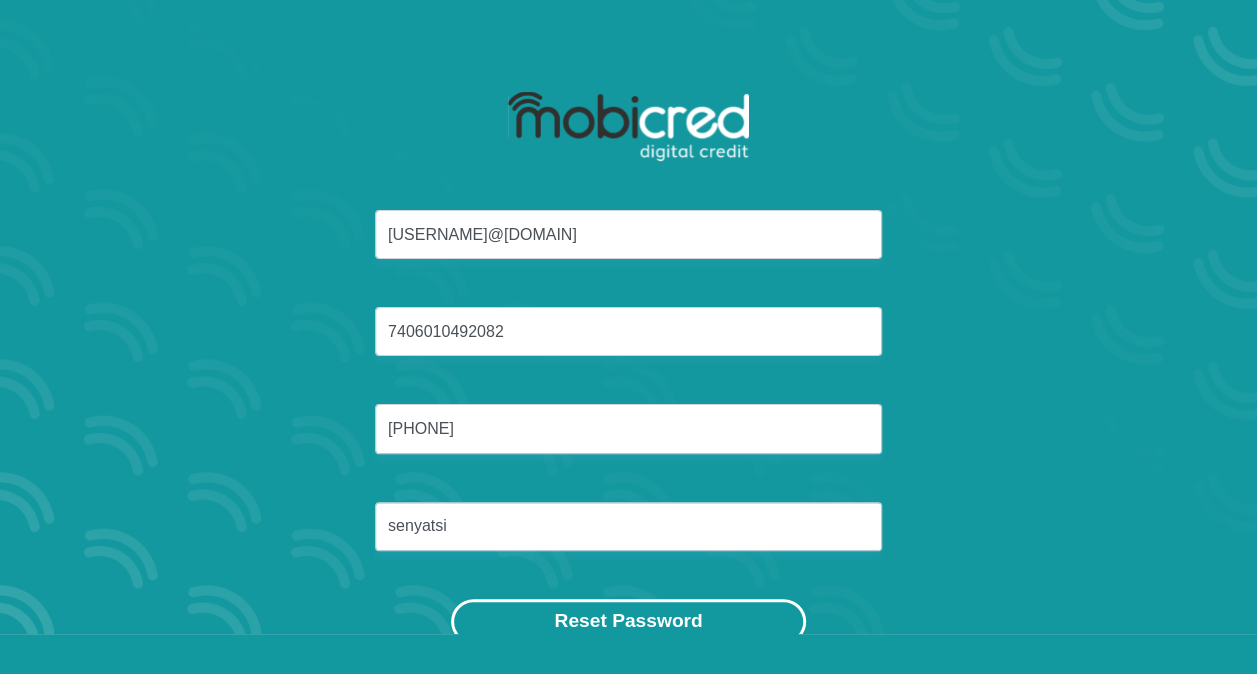 click on "Reset Password" at bounding box center [628, 621] 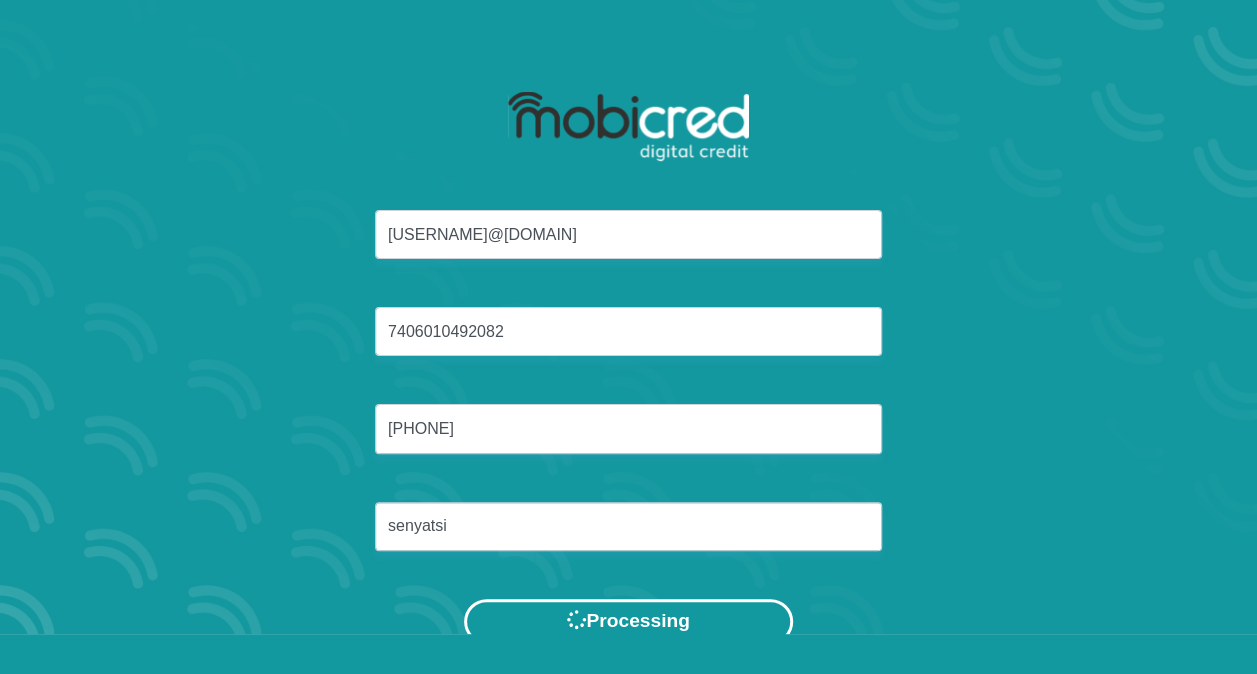 scroll, scrollTop: 0, scrollLeft: 0, axis: both 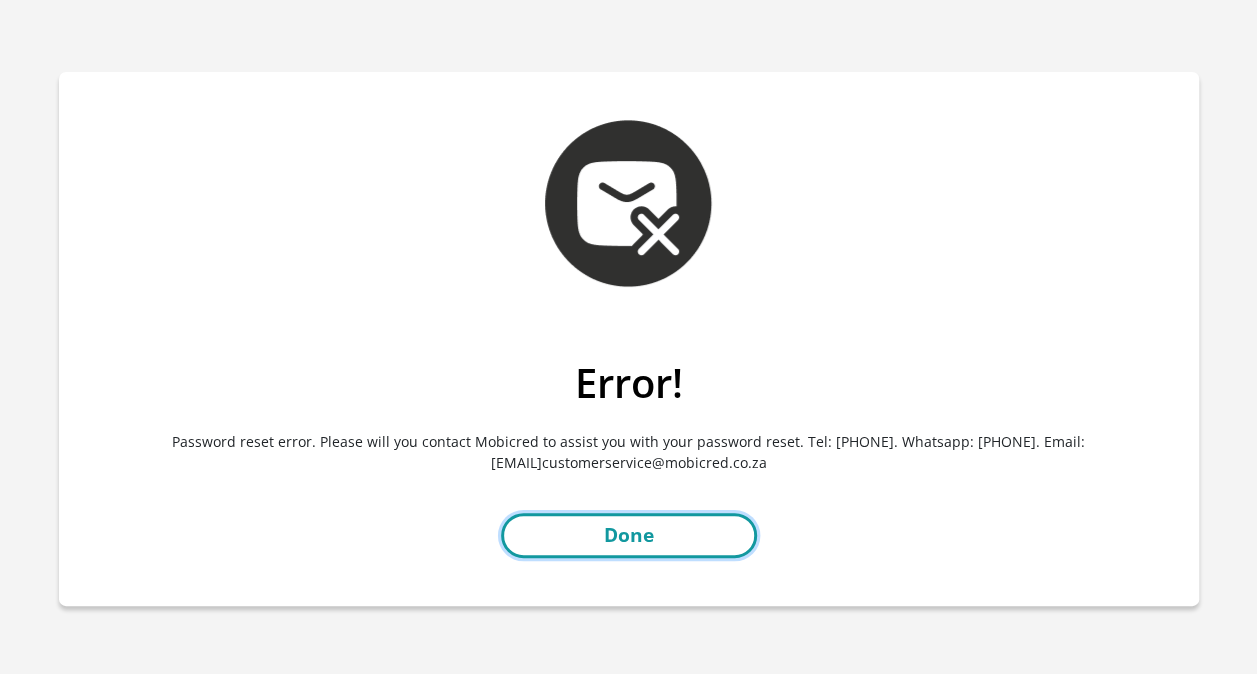 click on "Done" at bounding box center [629, 535] 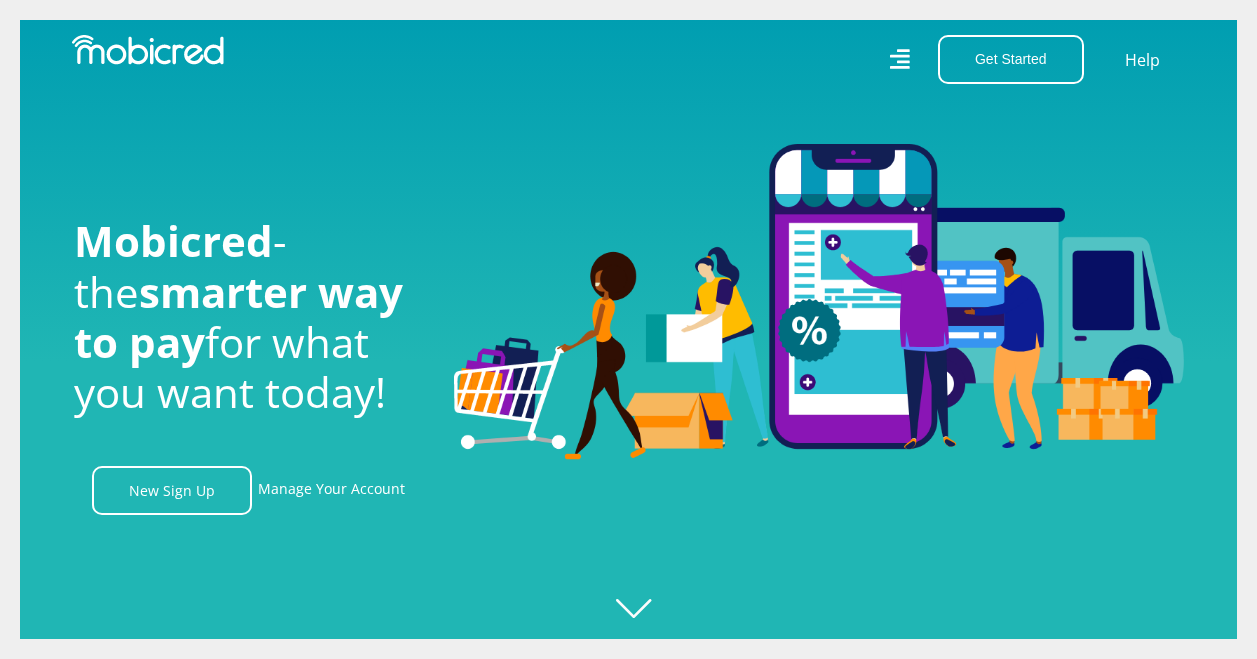 scroll, scrollTop: 0, scrollLeft: 0, axis: both 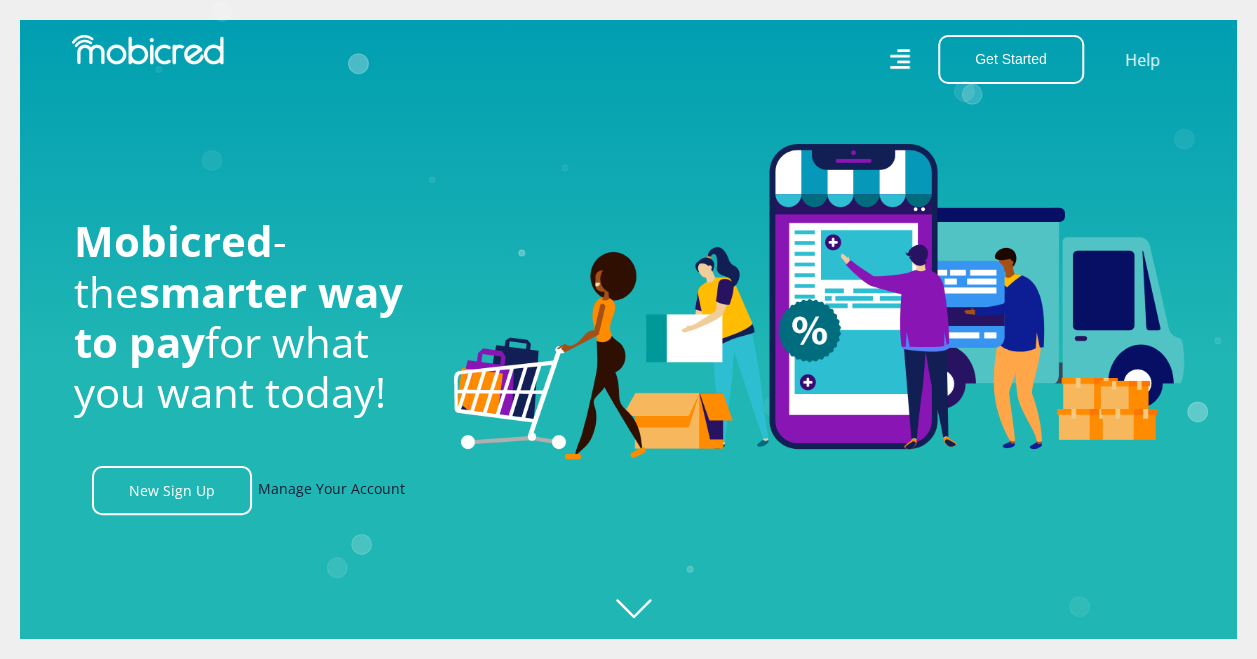 click on "Manage Your Account" at bounding box center (331, 490) 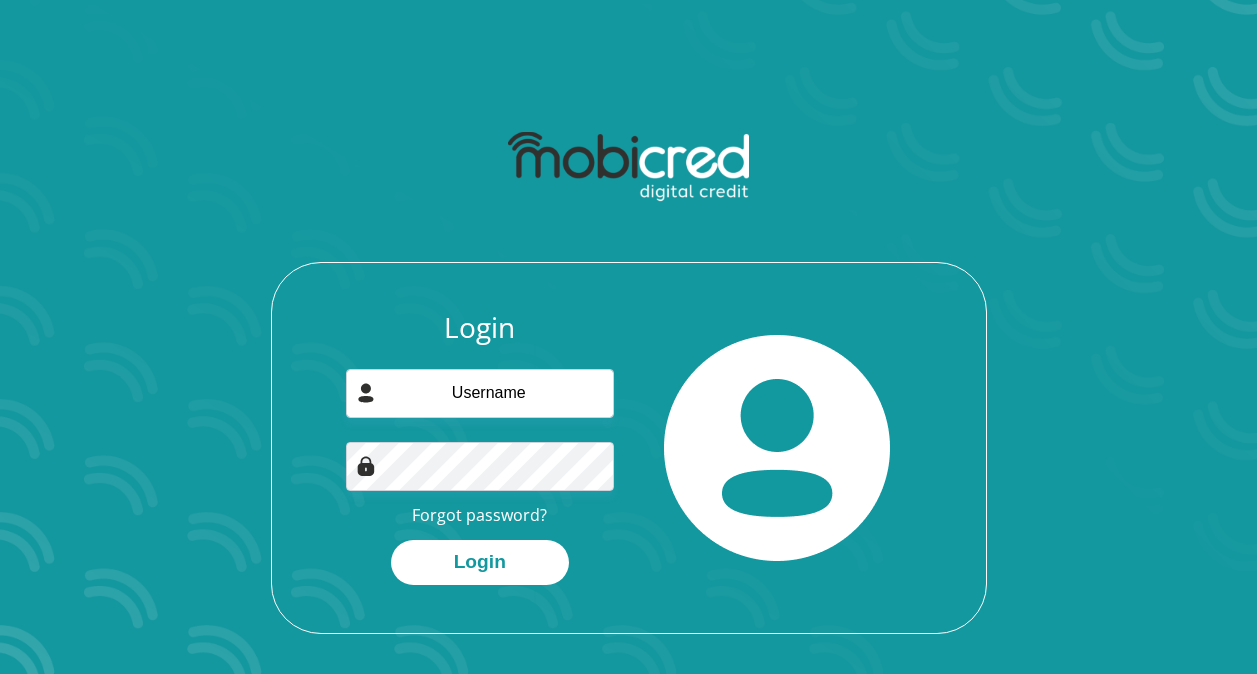 scroll, scrollTop: 0, scrollLeft: 0, axis: both 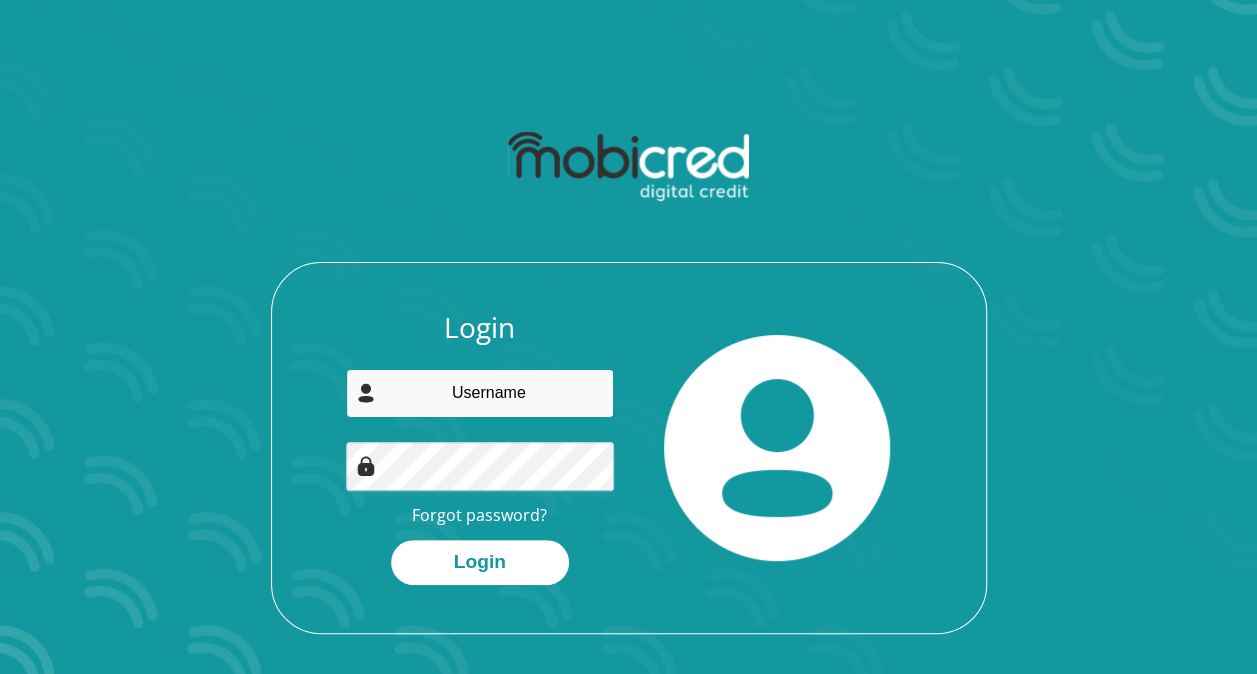 type on "[EMAIL]" 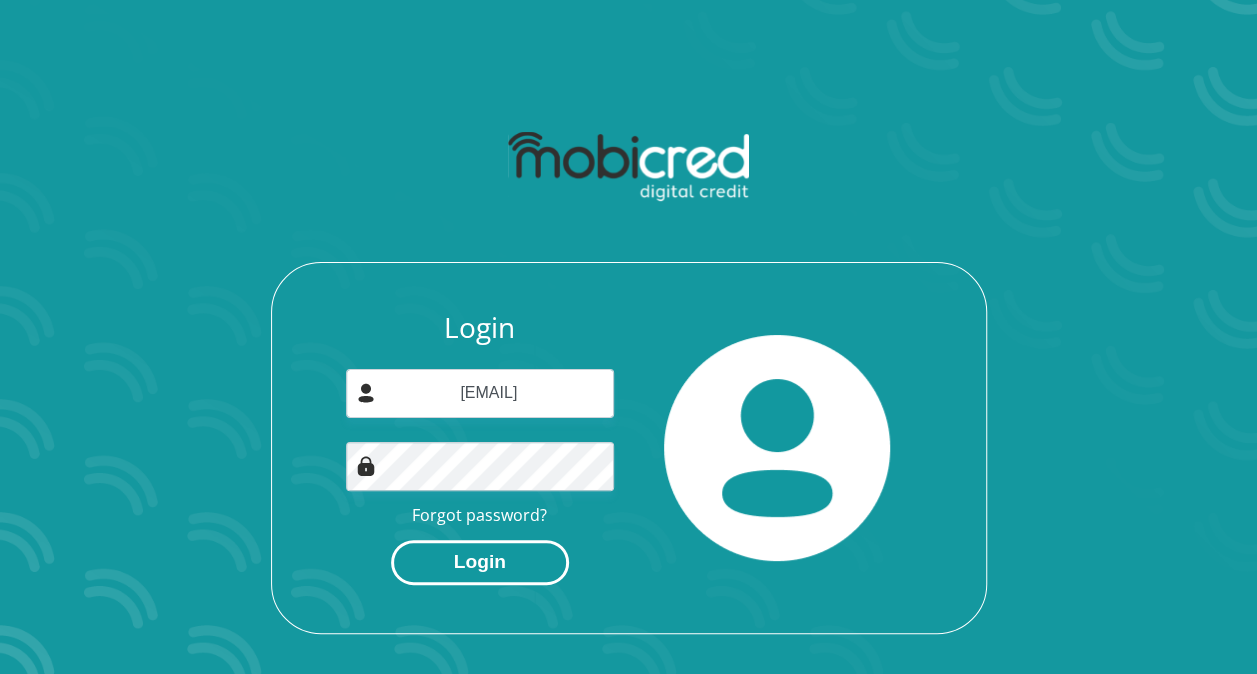 click on "Login" at bounding box center (480, 562) 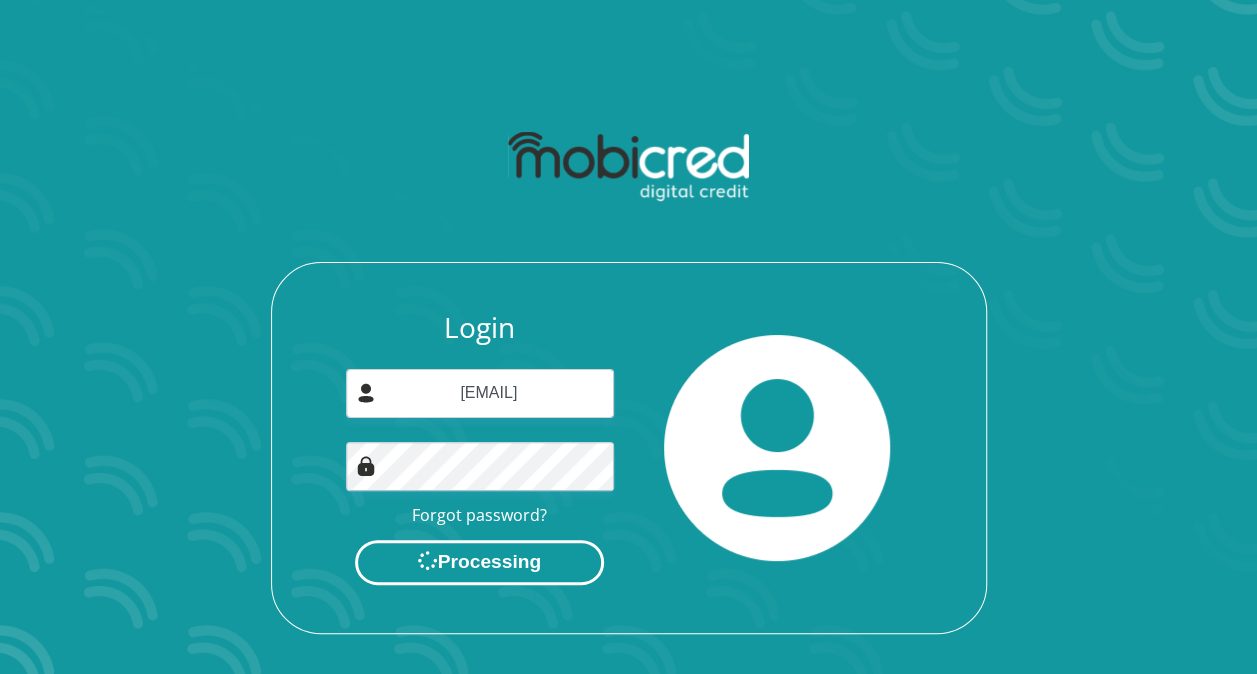 scroll, scrollTop: 0, scrollLeft: 0, axis: both 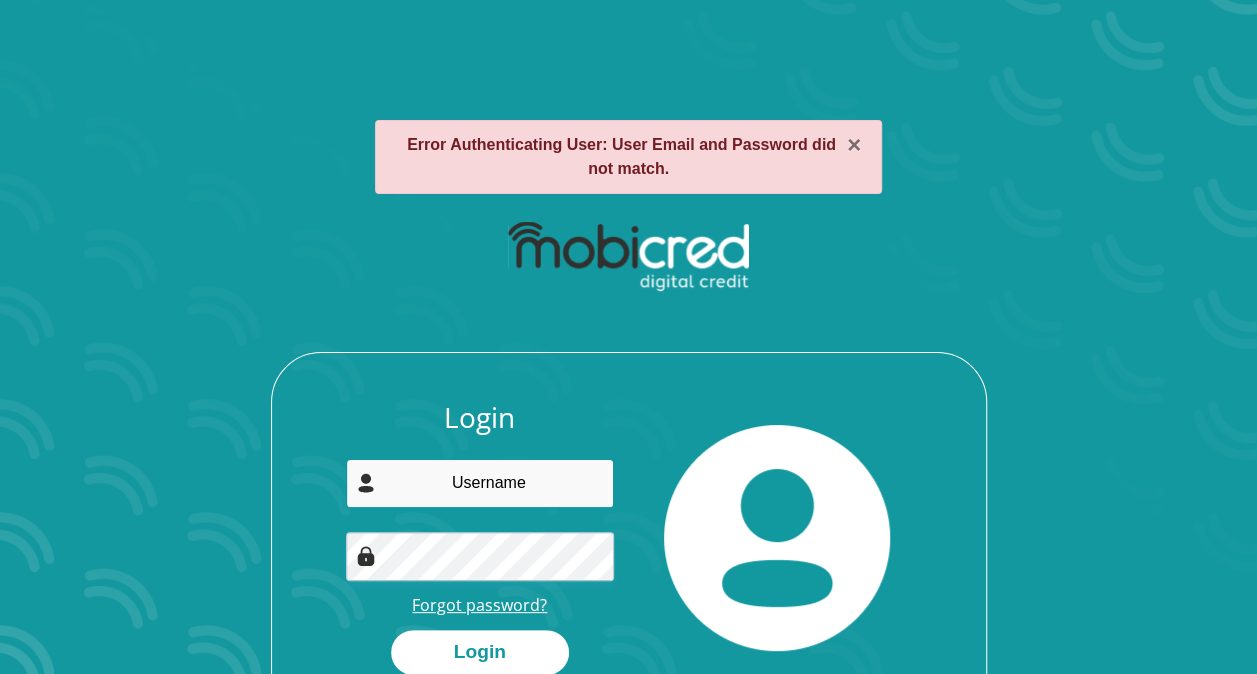type on "[EMAIL]" 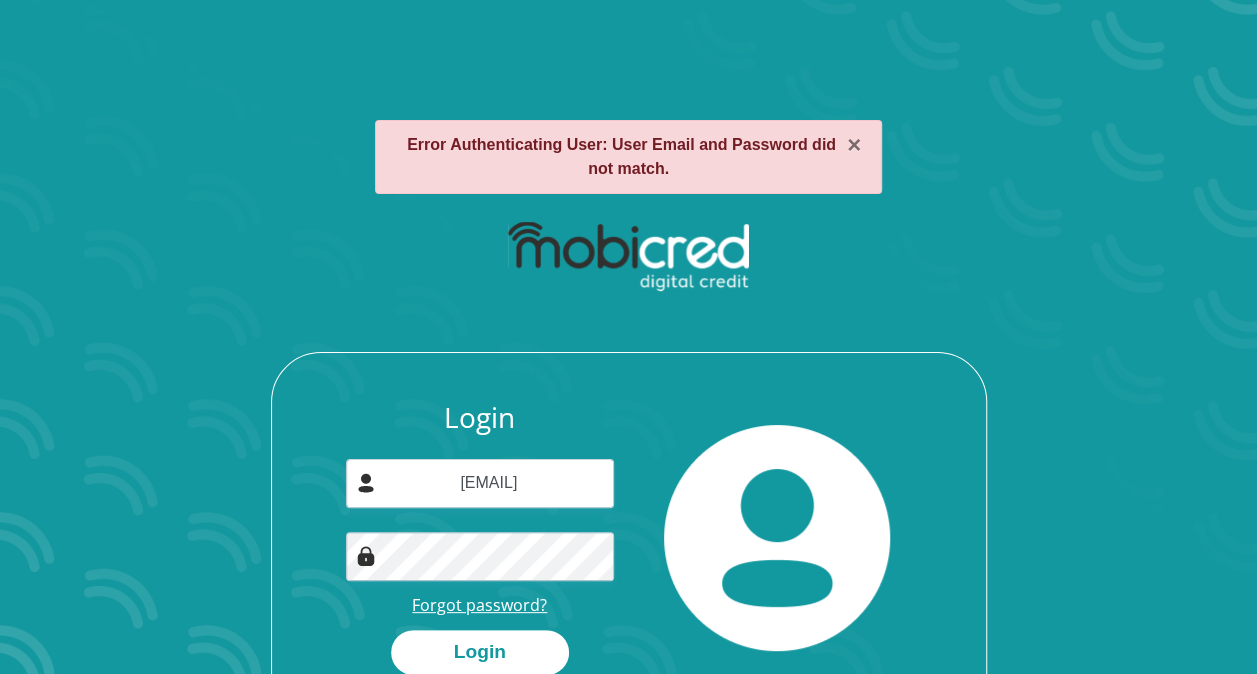click on "Forgot password?" at bounding box center (479, 605) 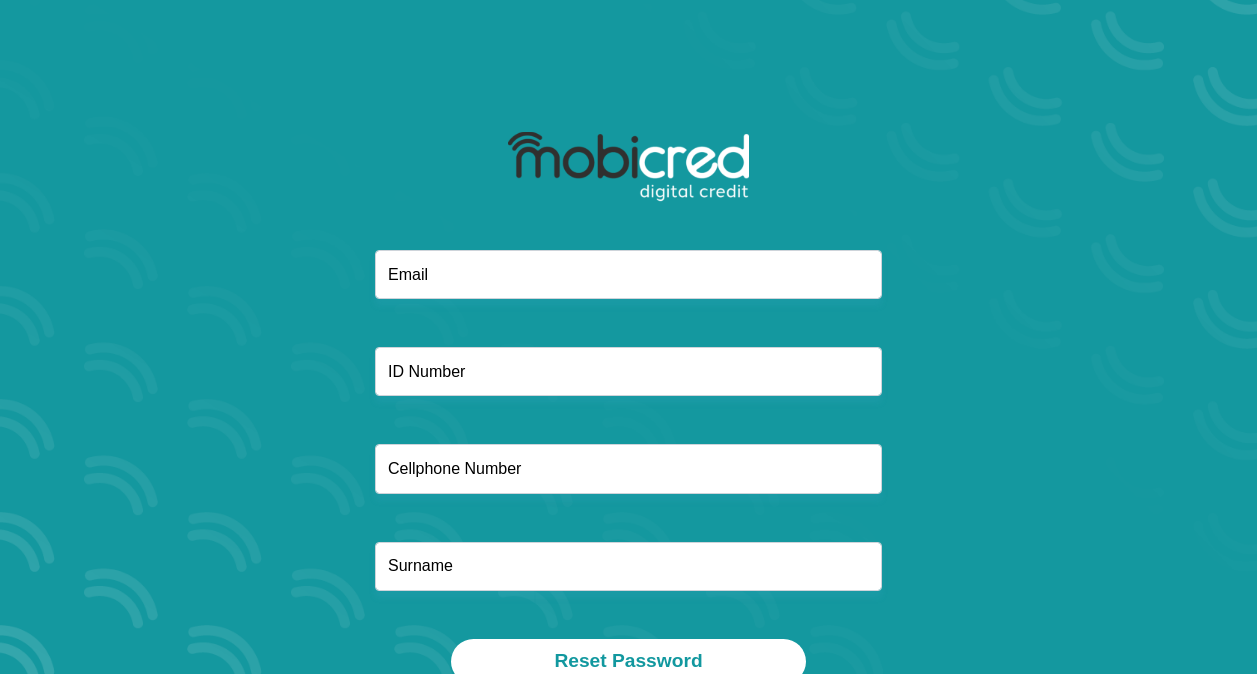 scroll, scrollTop: 0, scrollLeft: 0, axis: both 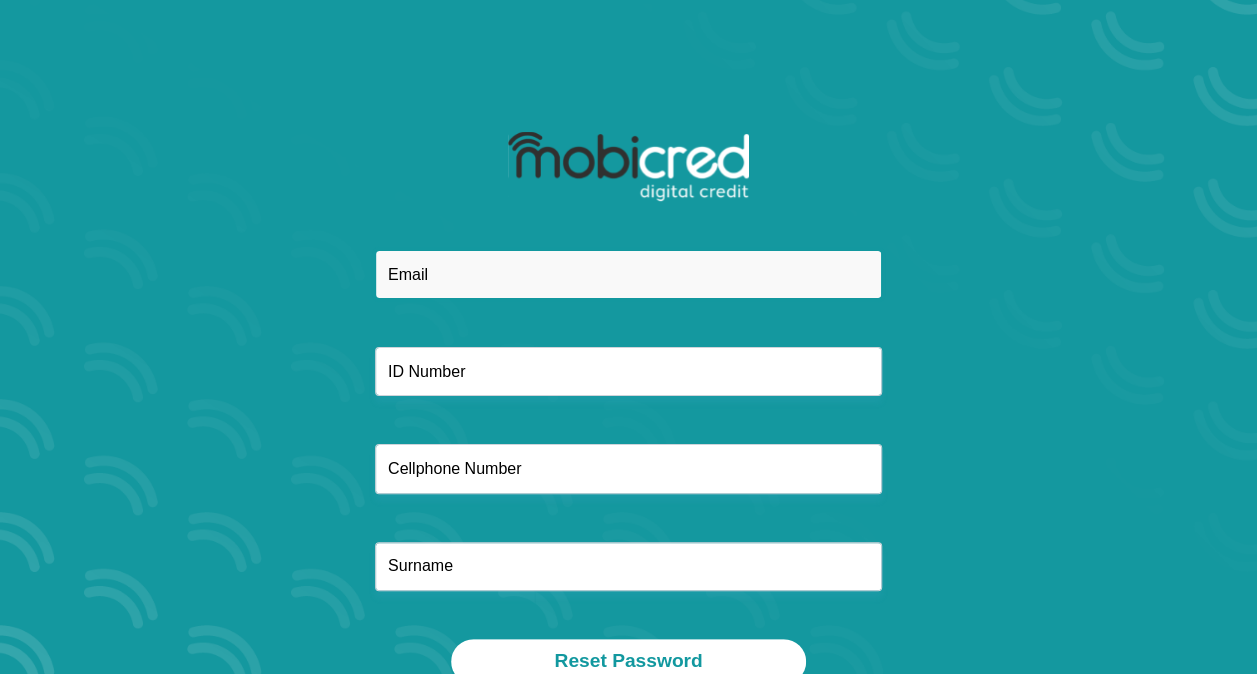 click at bounding box center [628, 274] 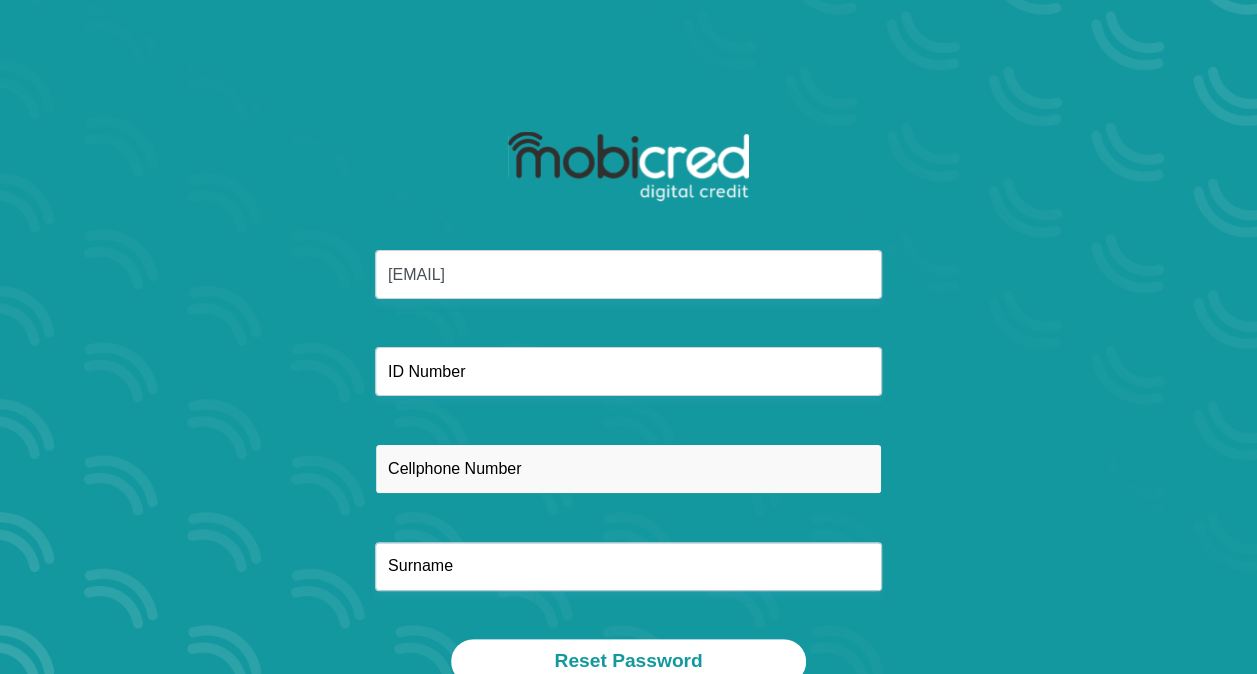 type on "[PHONE]" 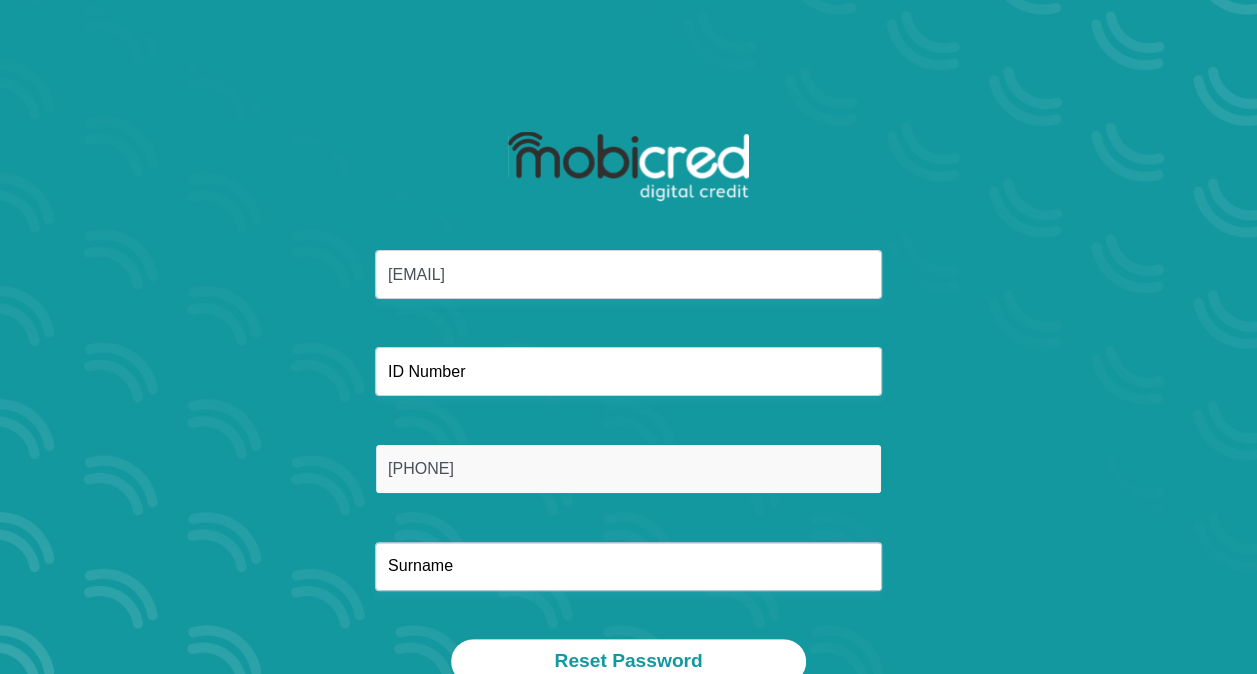 type on "senyatsi" 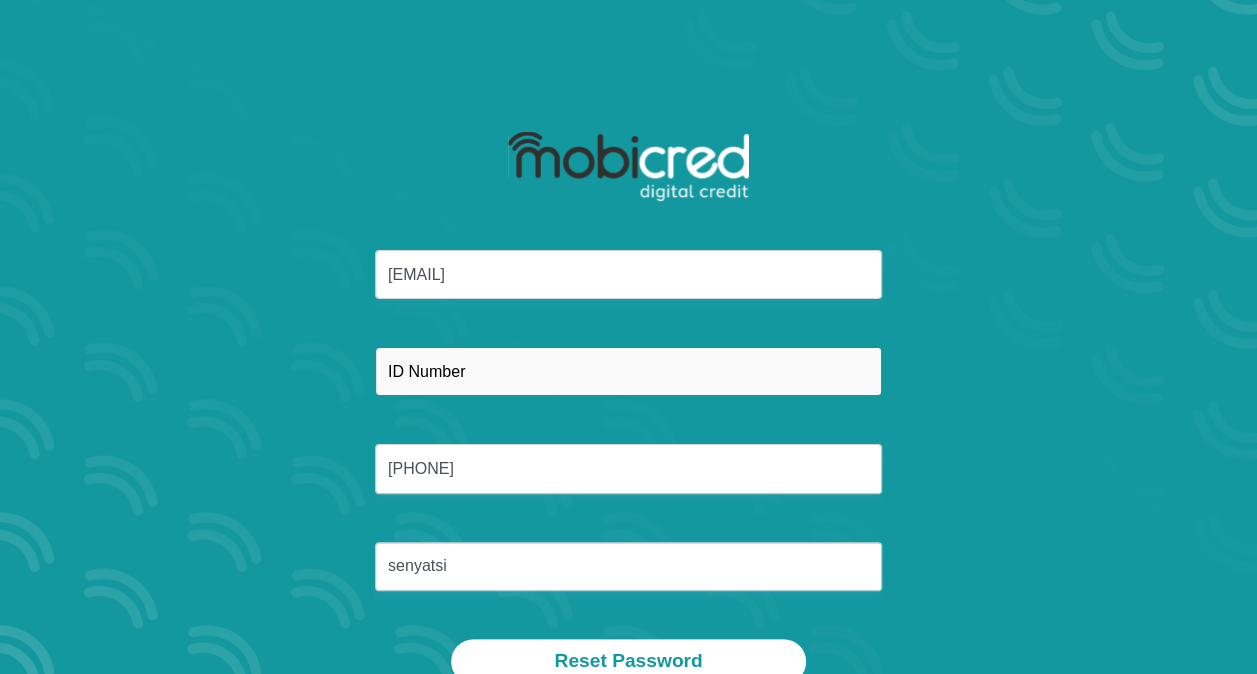 click at bounding box center (628, 371) 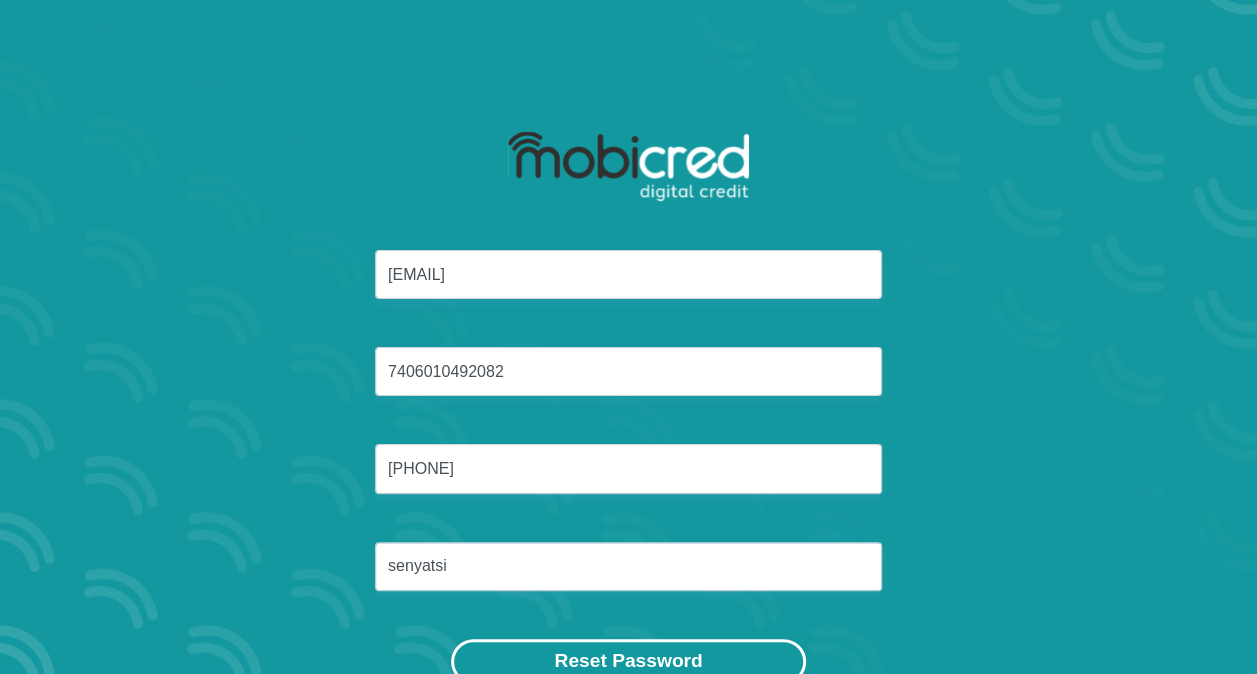 click on "Reset Password" at bounding box center (628, 661) 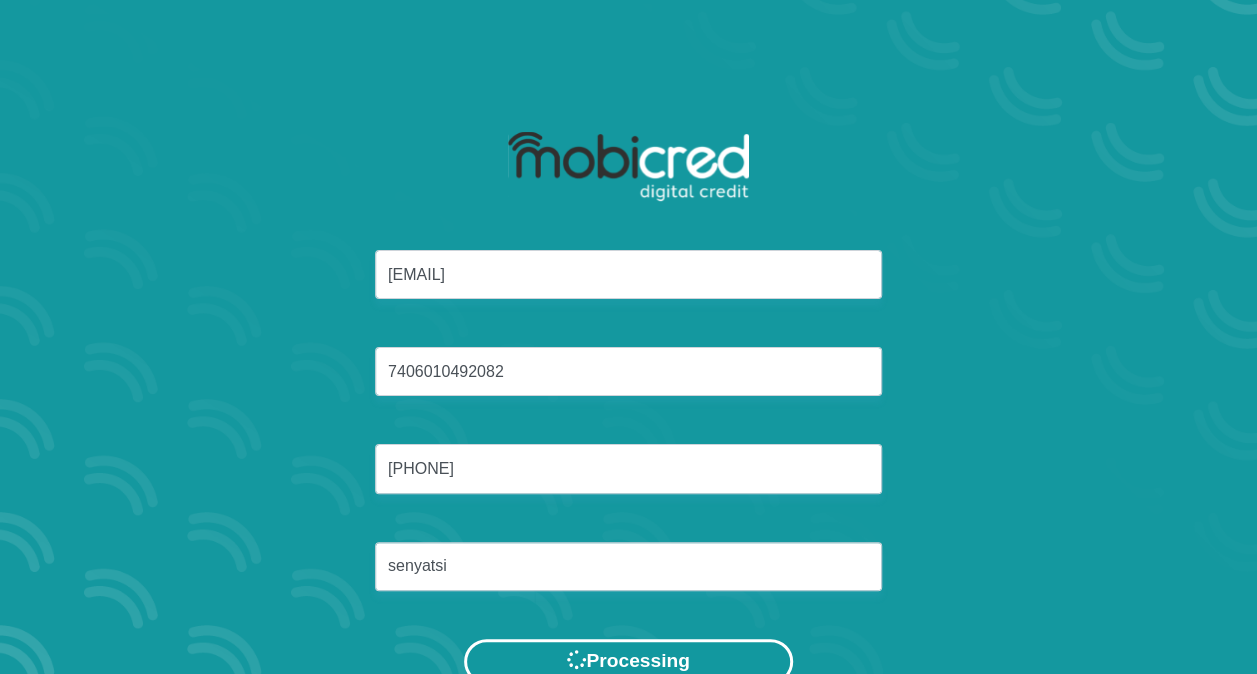 scroll, scrollTop: 0, scrollLeft: 0, axis: both 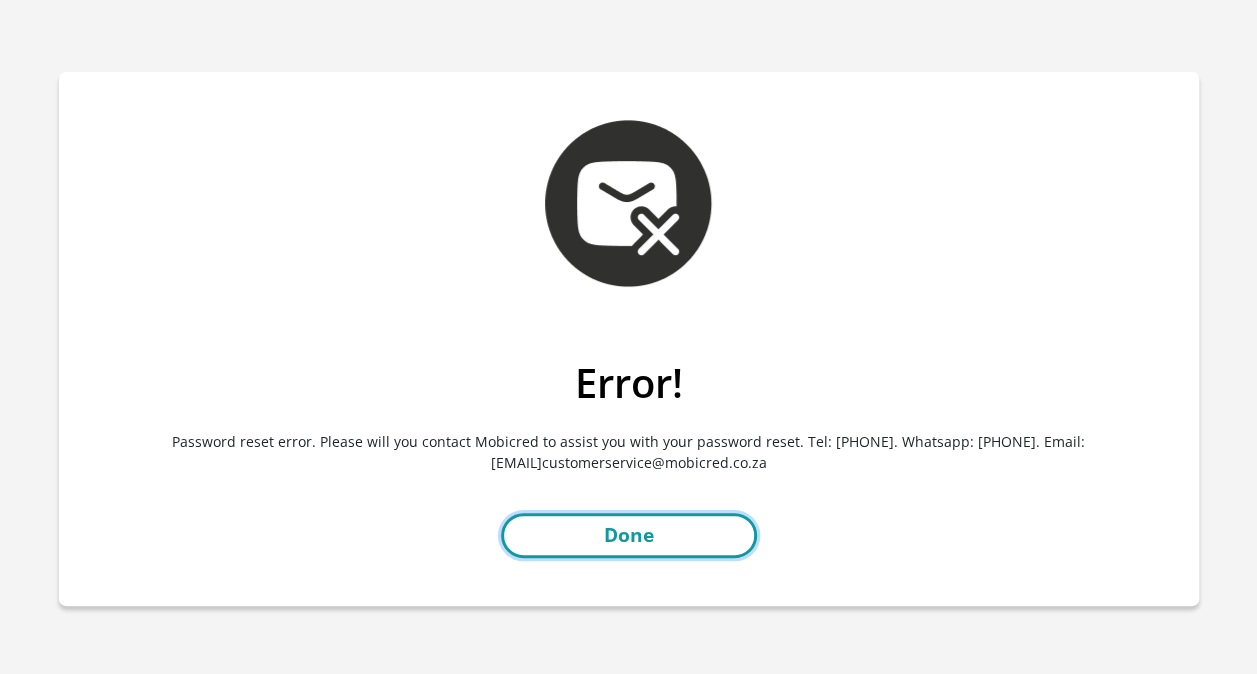 click on "Done" at bounding box center (629, 535) 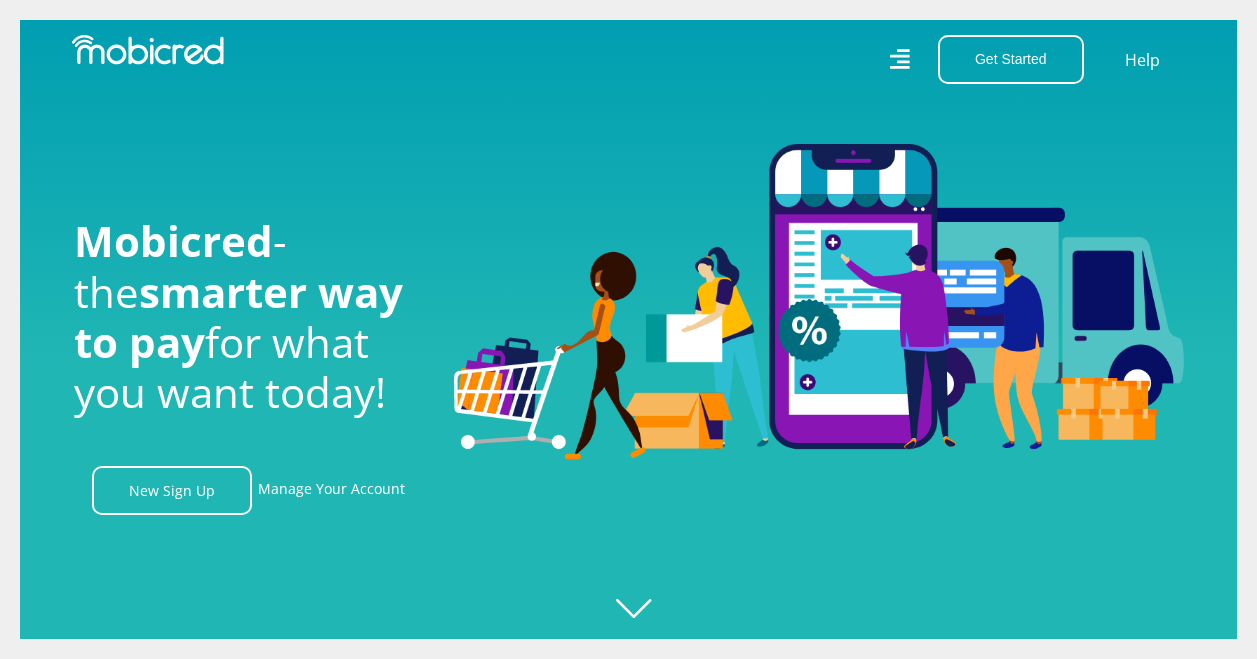 scroll, scrollTop: 0, scrollLeft: 0, axis: both 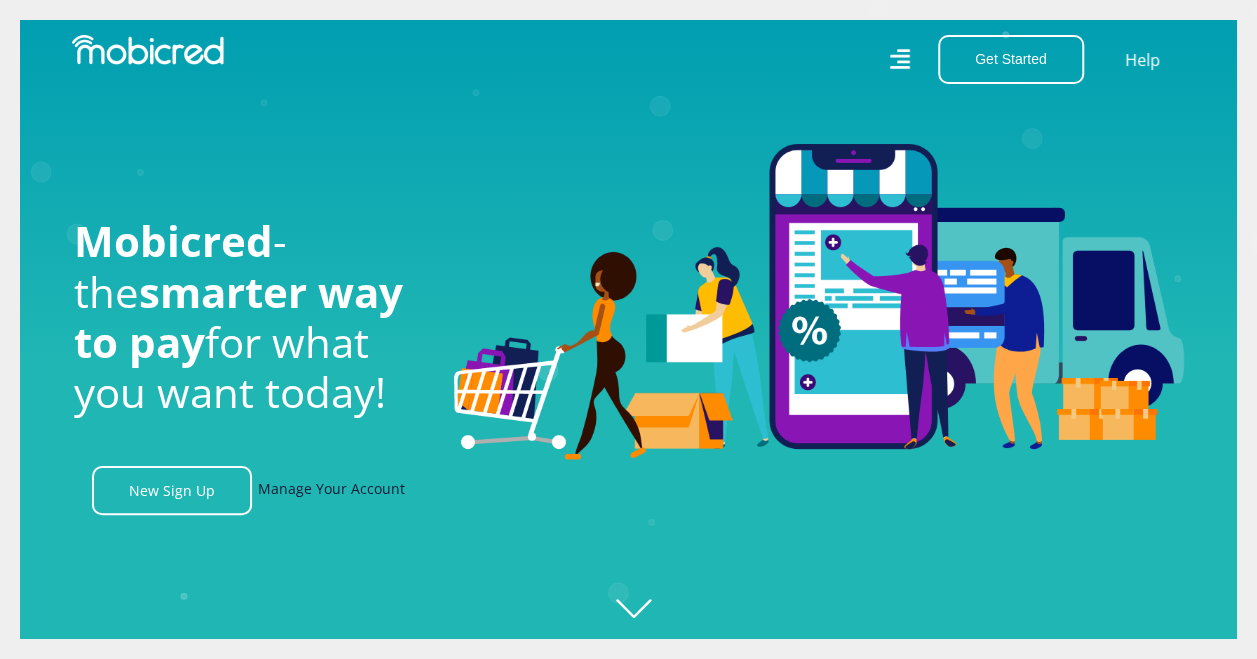 click on "Manage Your Account" at bounding box center [331, 490] 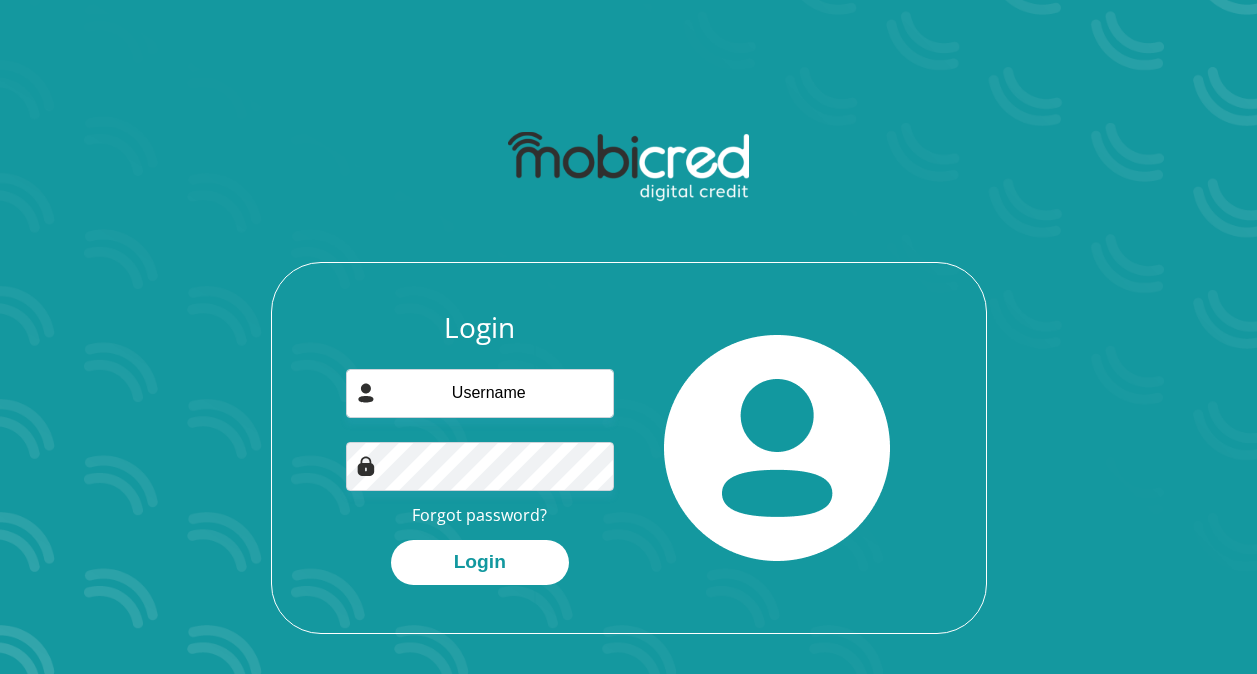 scroll, scrollTop: 0, scrollLeft: 0, axis: both 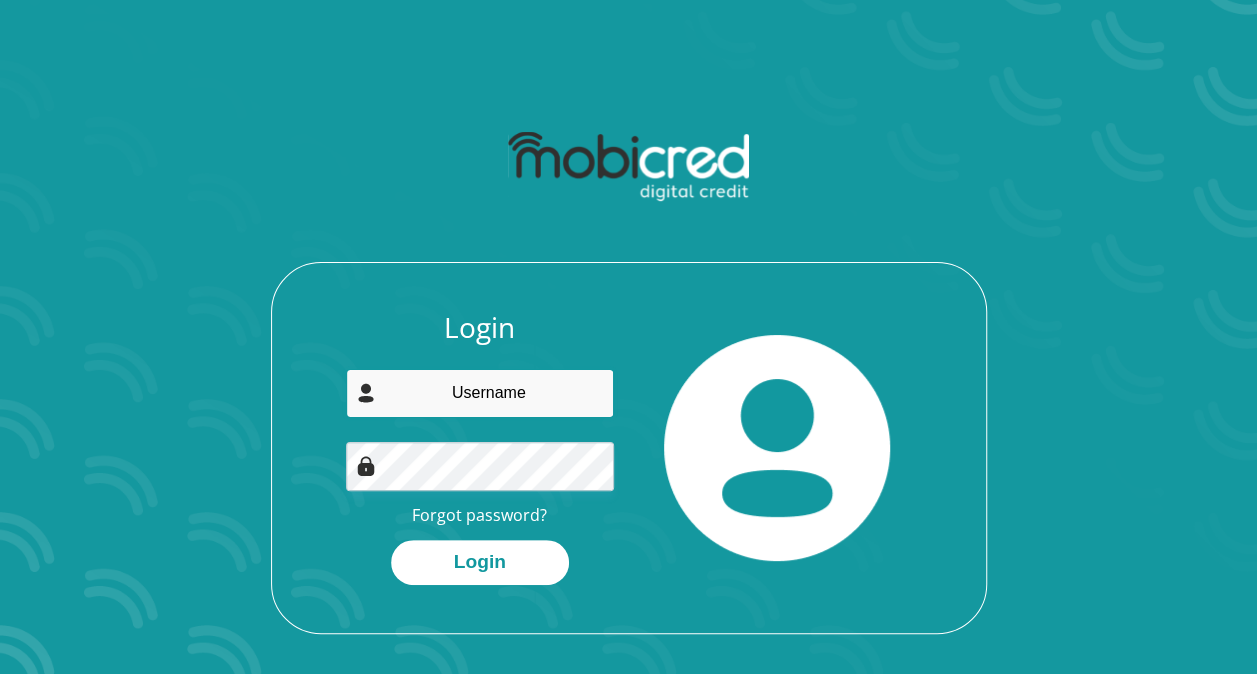 type on "[EMAIL]" 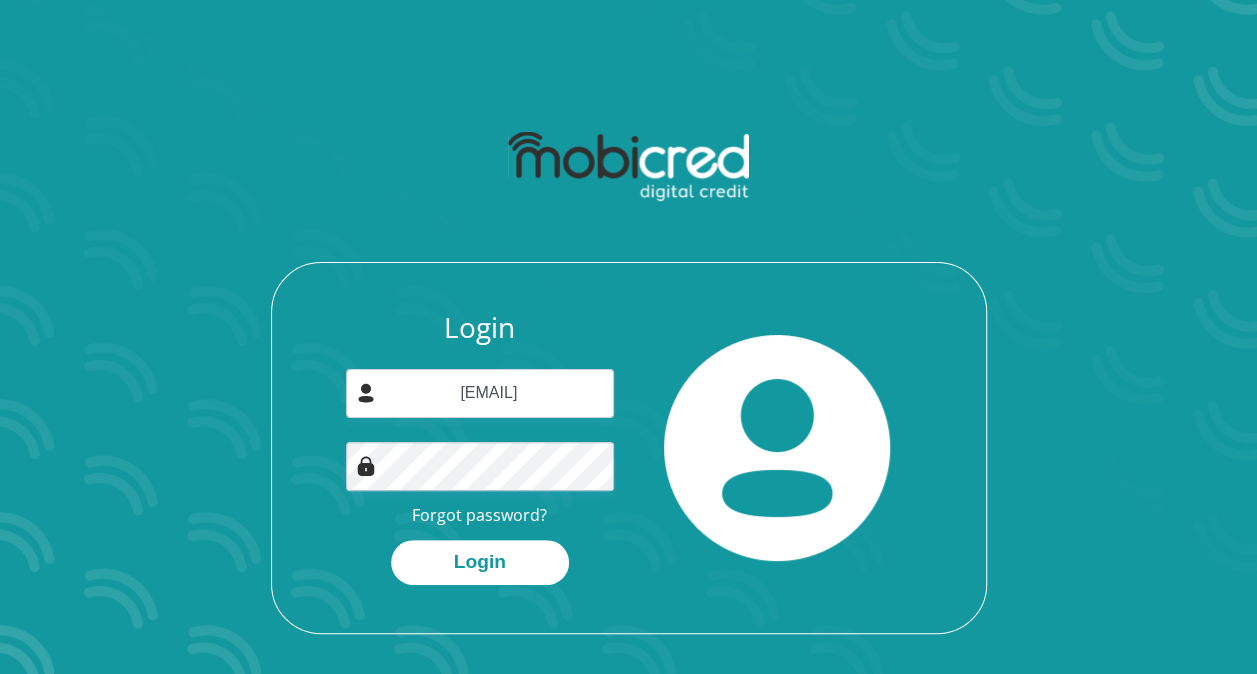 click on "Login
[EMAIL]
Forgot password?
Login" at bounding box center (629, 377) 